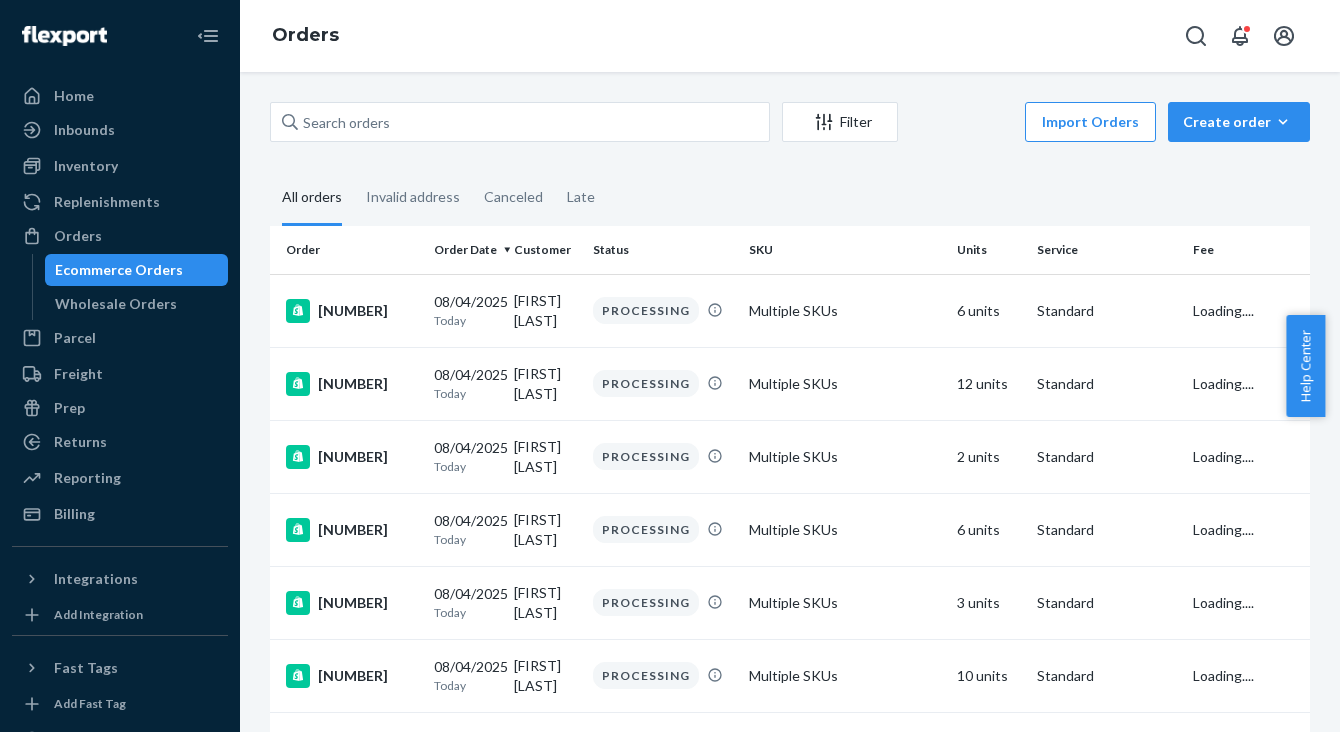 scroll, scrollTop: 0, scrollLeft: 0, axis: both 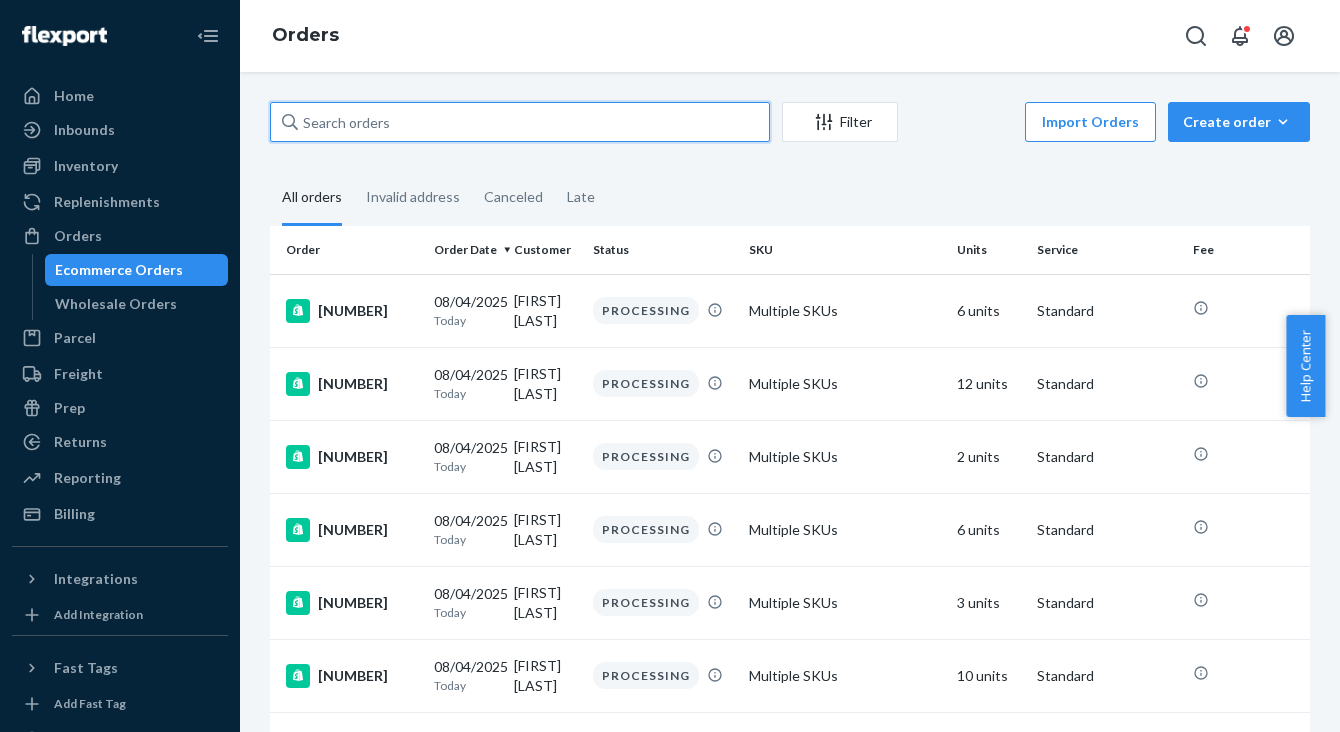 click at bounding box center [520, 122] 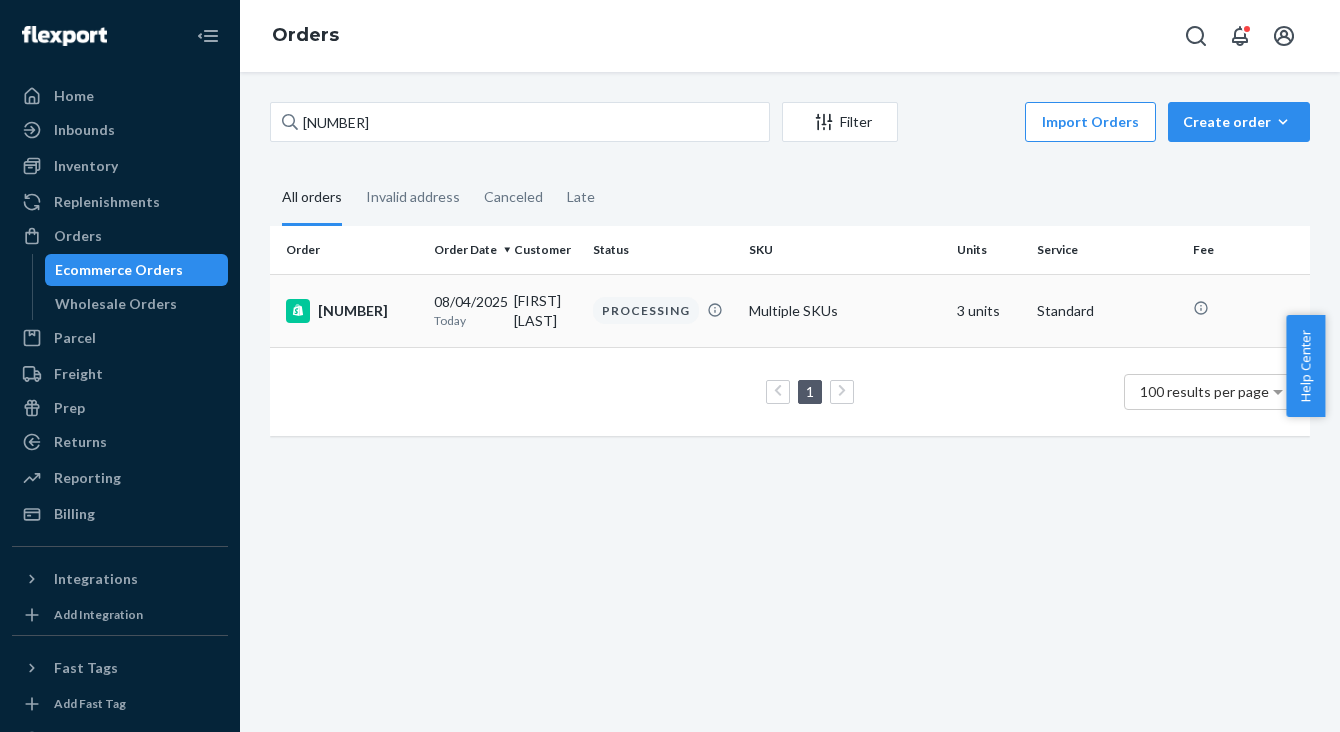 click on "[SSN]" at bounding box center (352, 311) 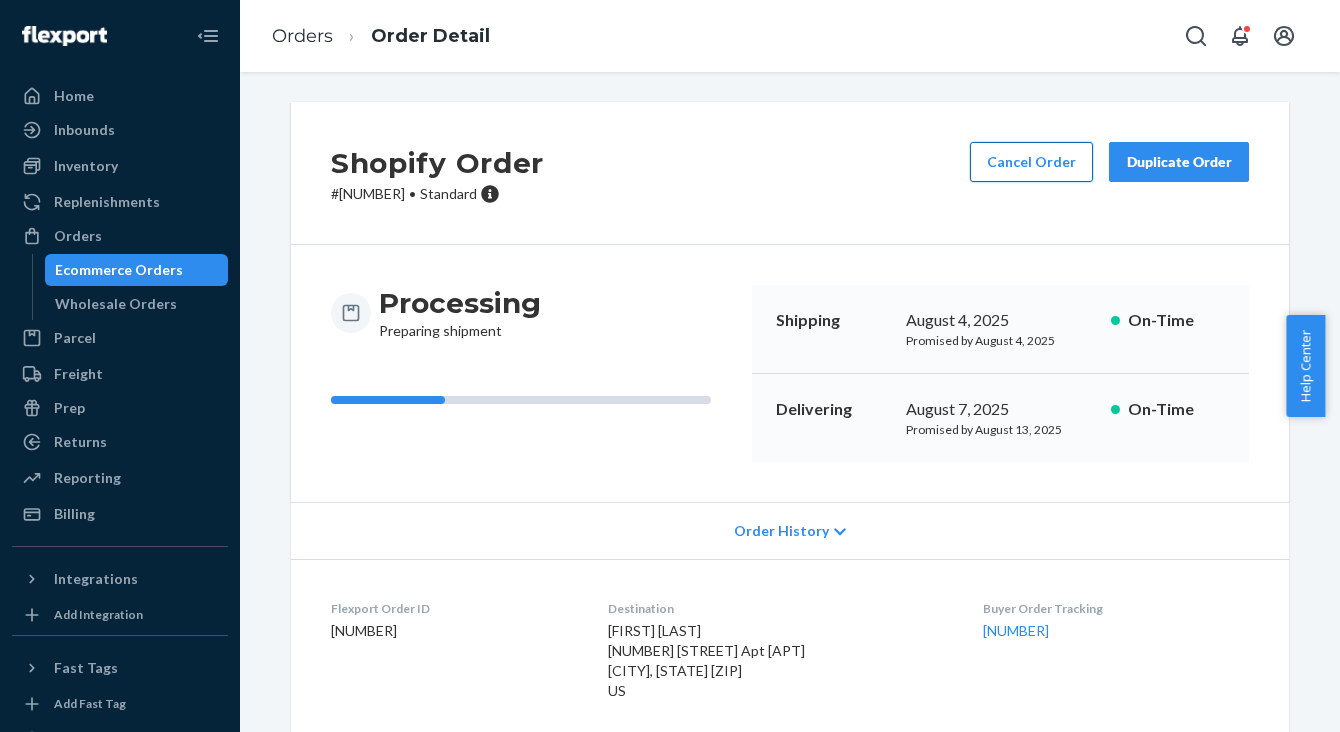 click on "Cancel Order" at bounding box center (1031, 162) 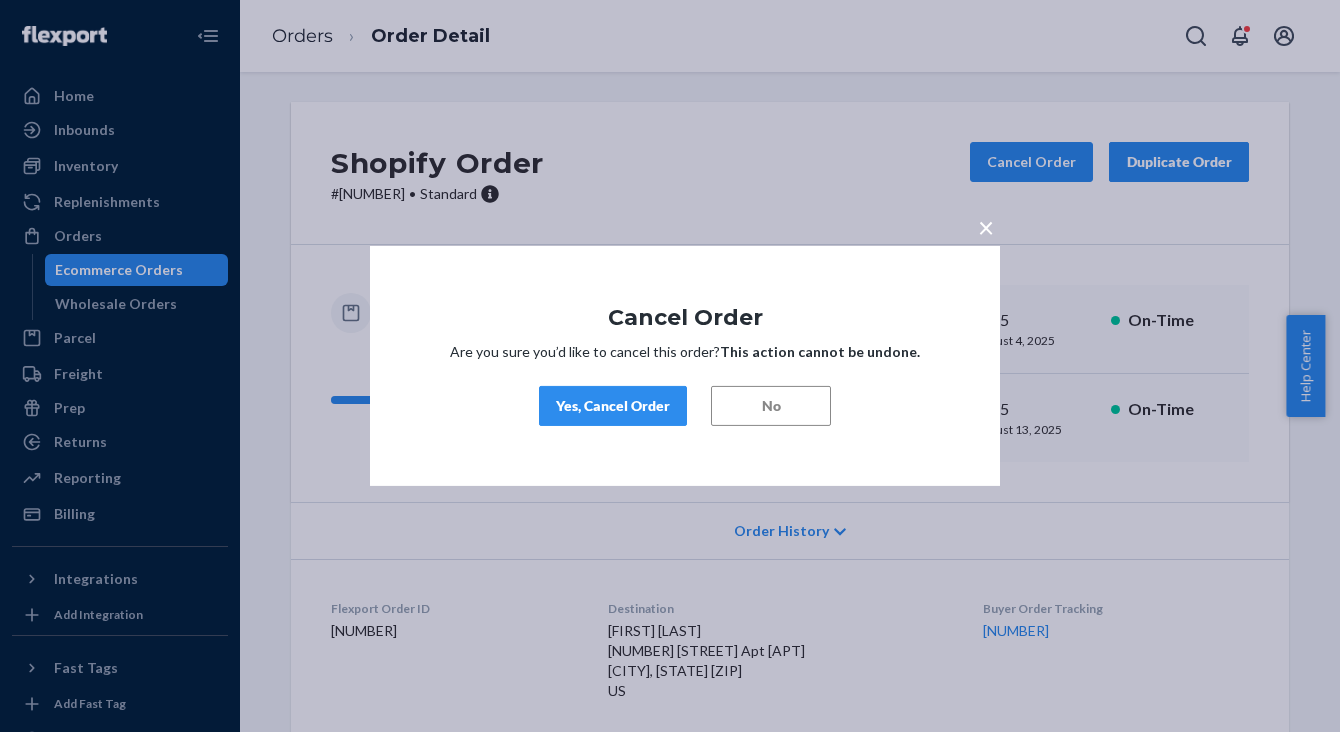 click on "Yes, Cancel Order" at bounding box center (613, 406) 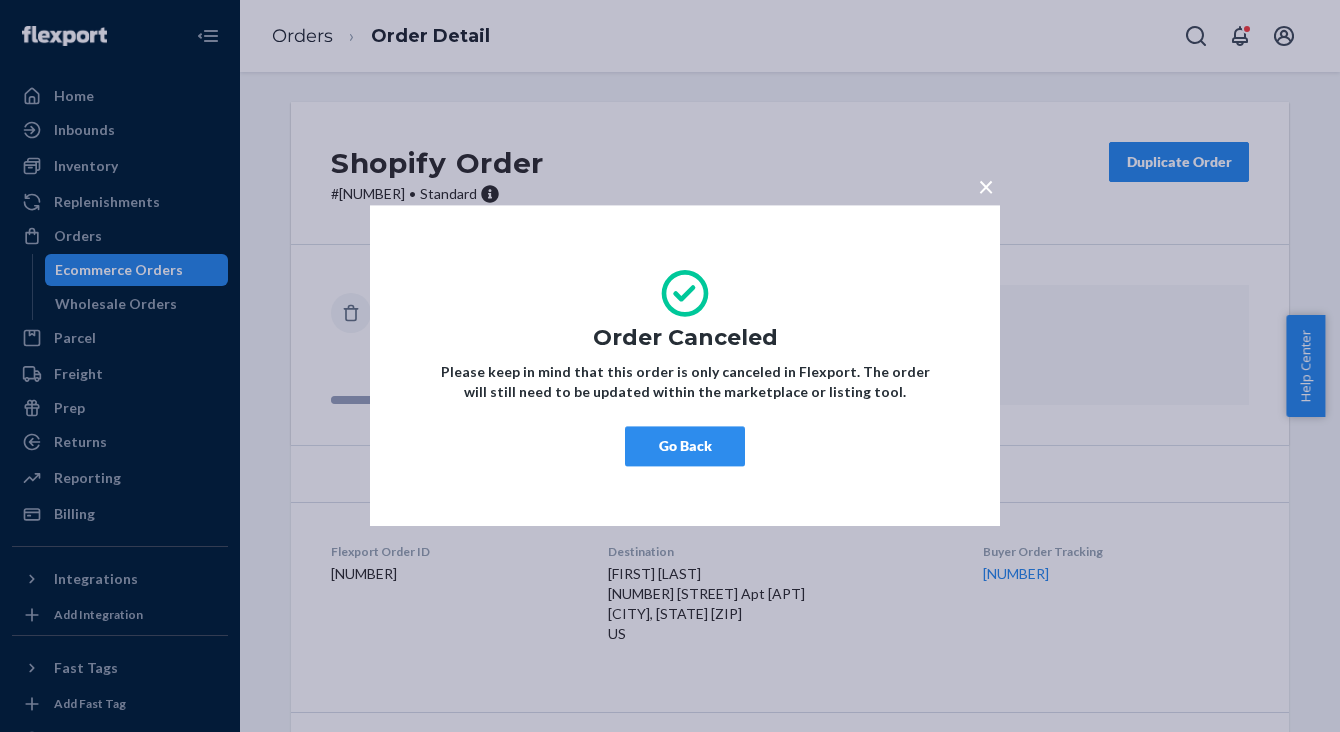 click on "×" at bounding box center [986, 186] 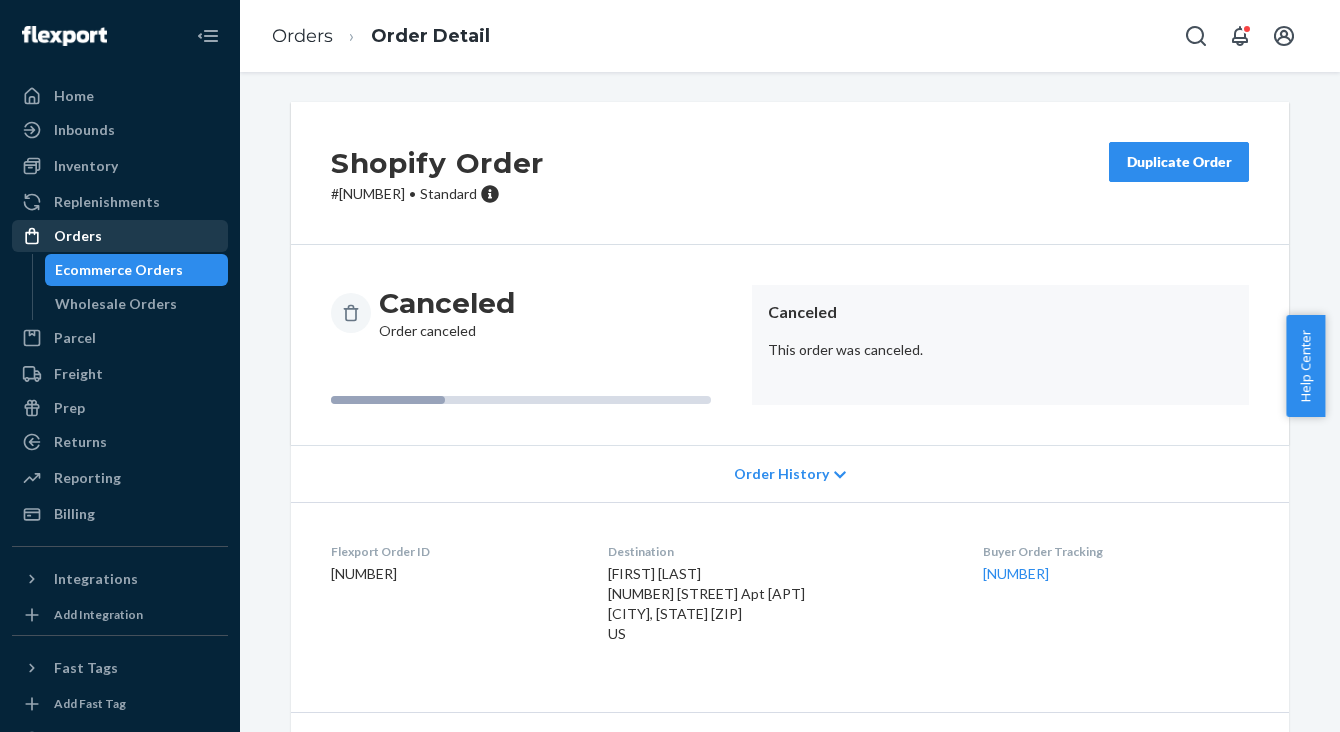 click on "Orders" at bounding box center (78, 236) 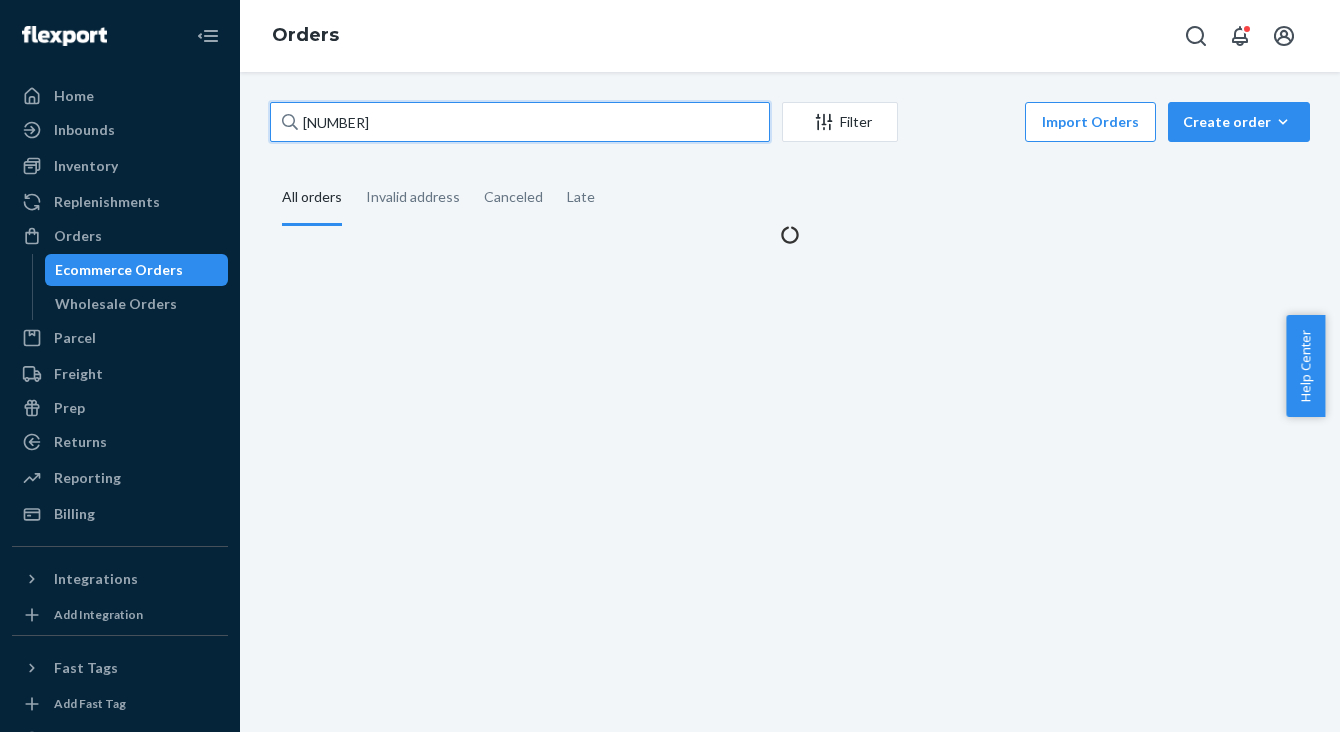 click on "324519" at bounding box center (520, 122) 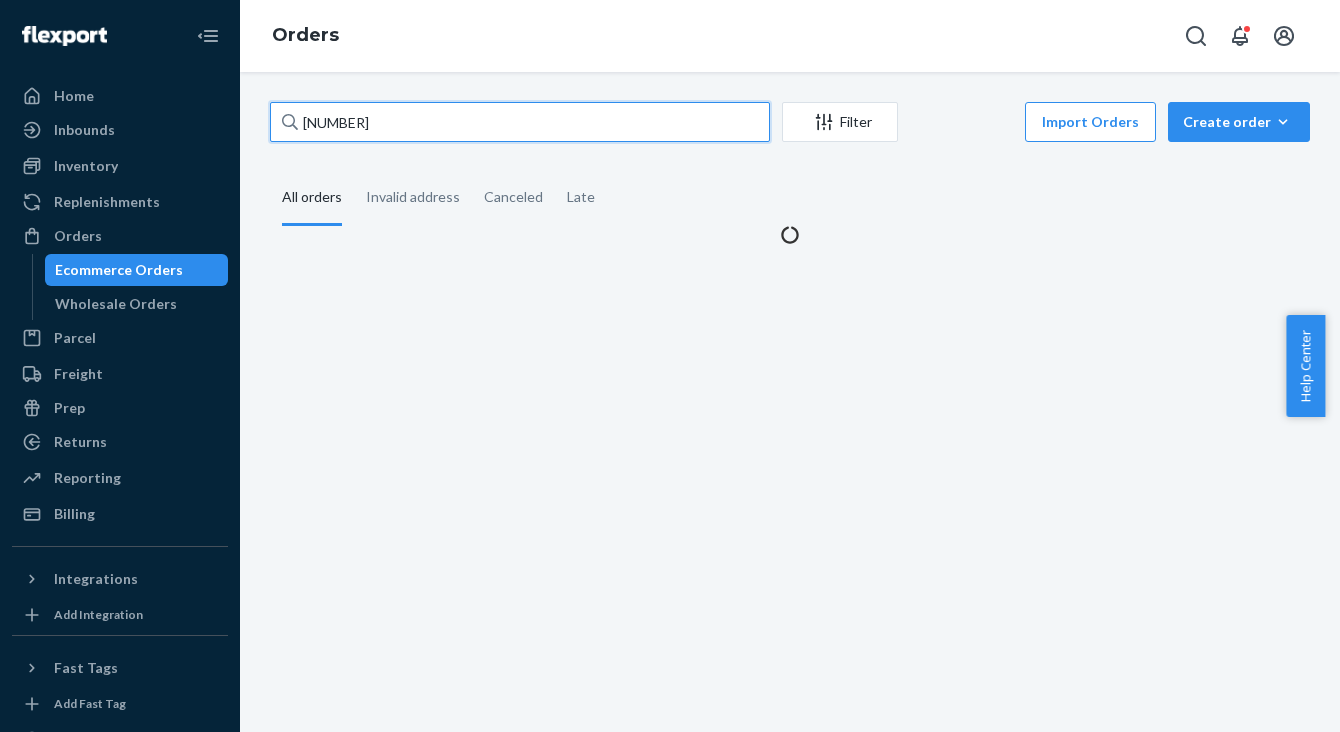 click on "324519" at bounding box center (520, 122) 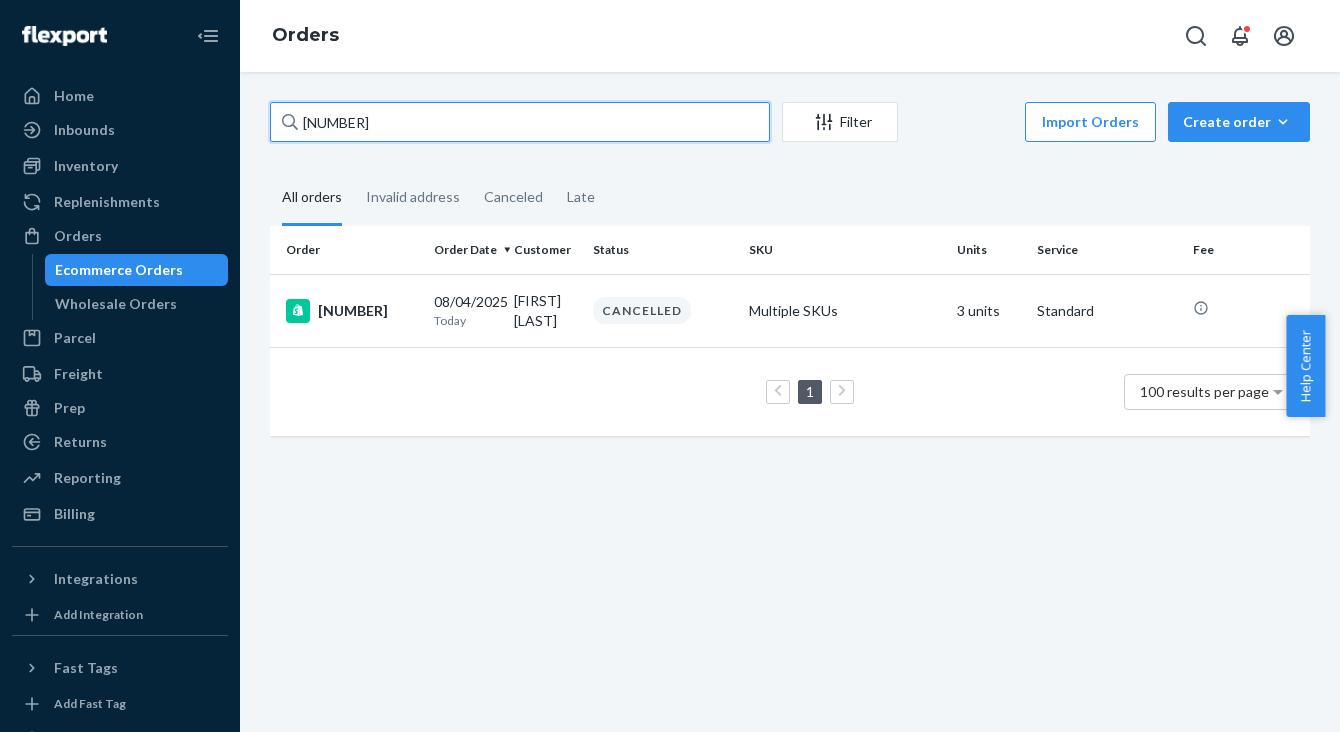 type on "v" 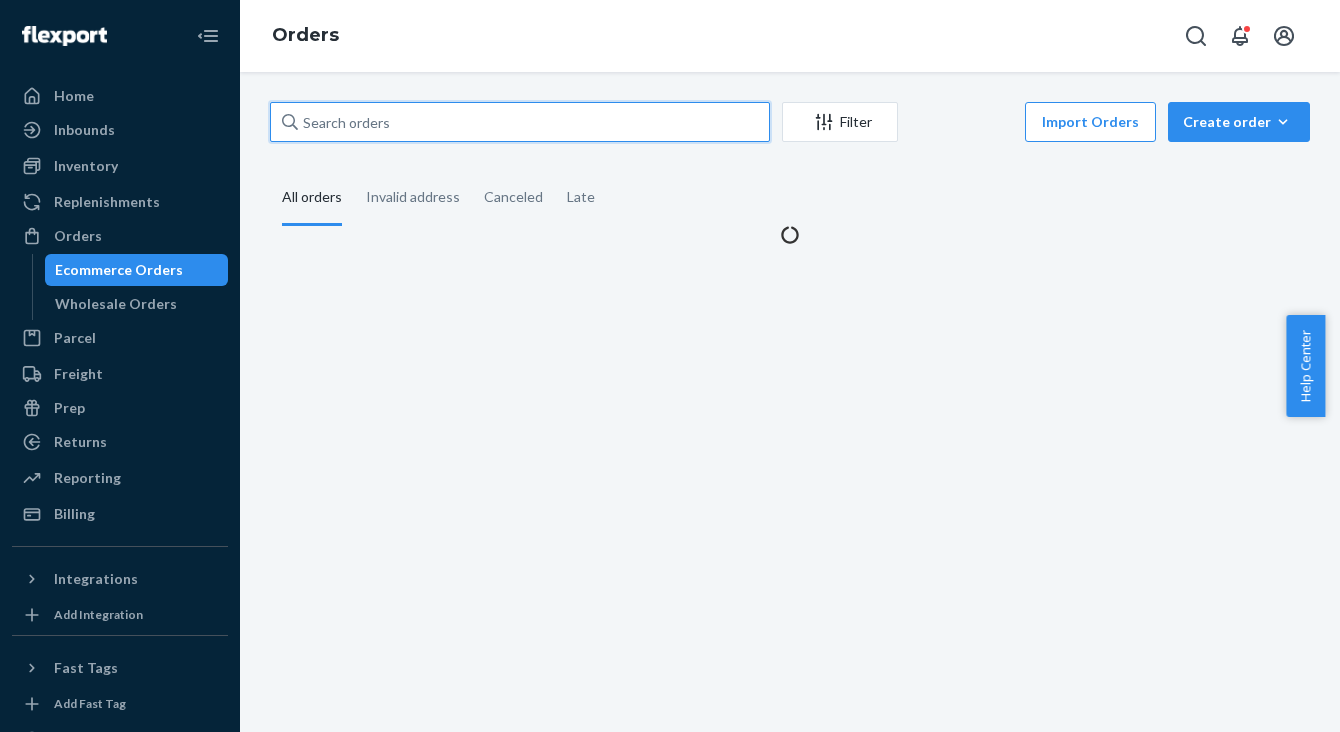 paste on "[SSN]" 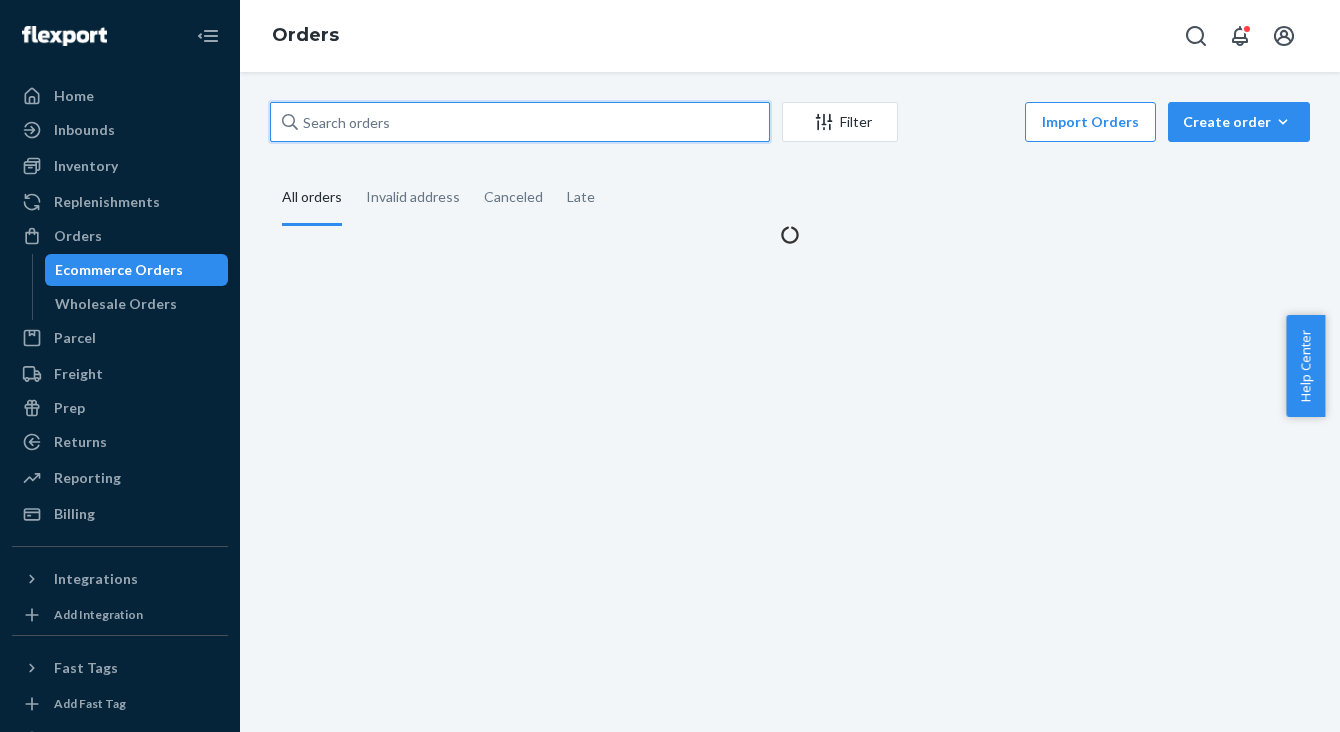 type on "[SSN]" 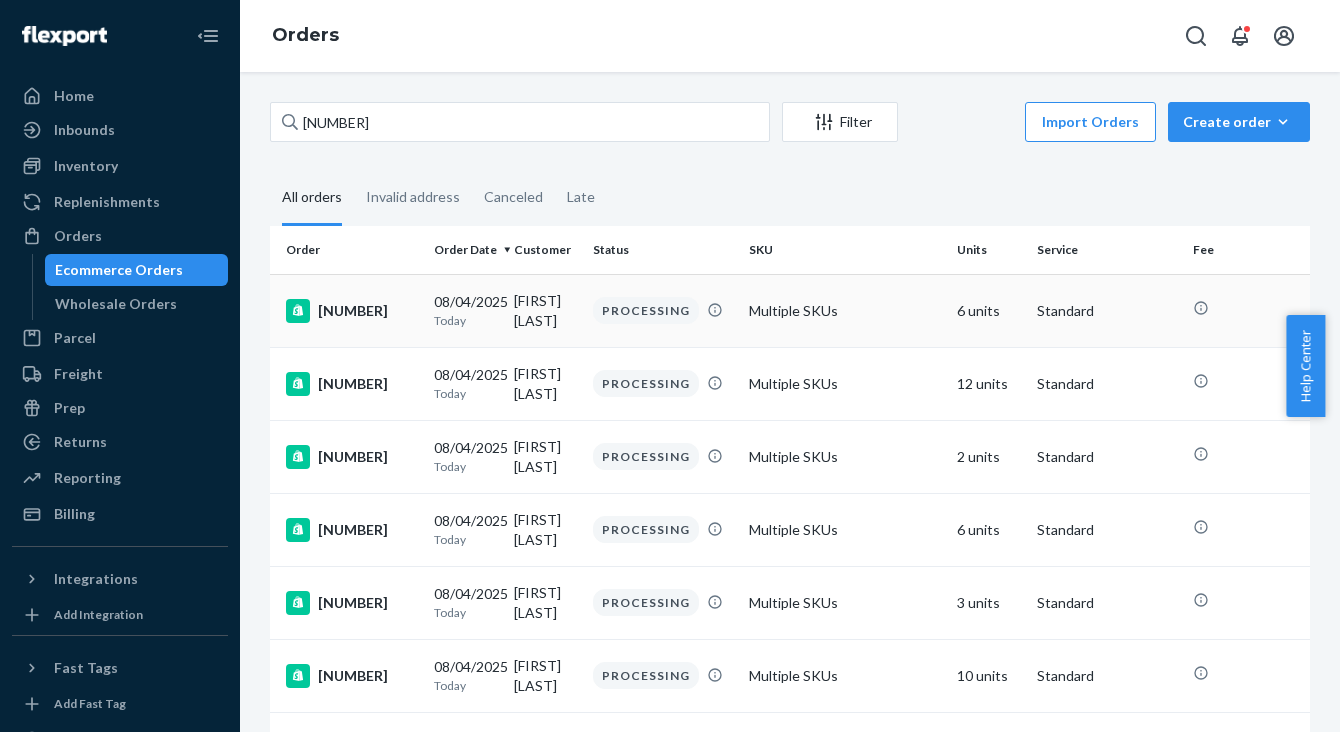 click on "[SSN]" at bounding box center (352, 311) 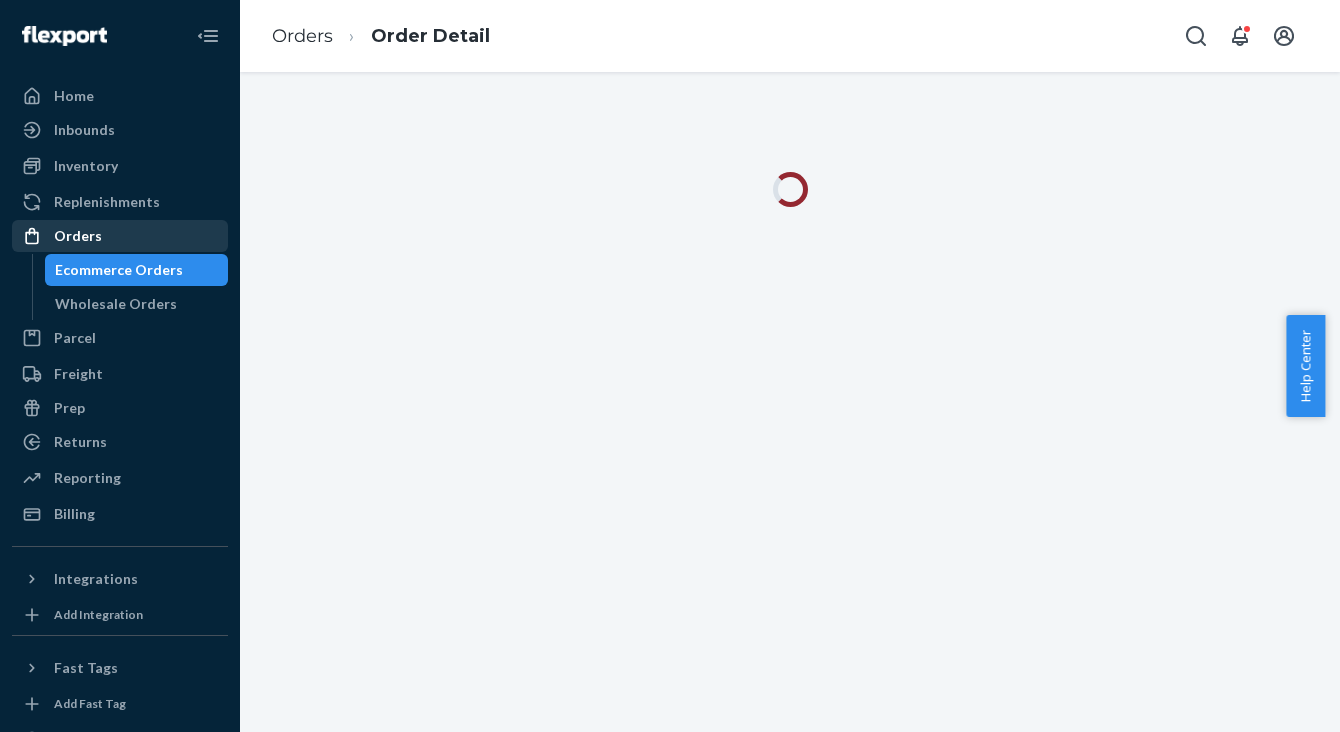 click on "Orders" at bounding box center (120, 236) 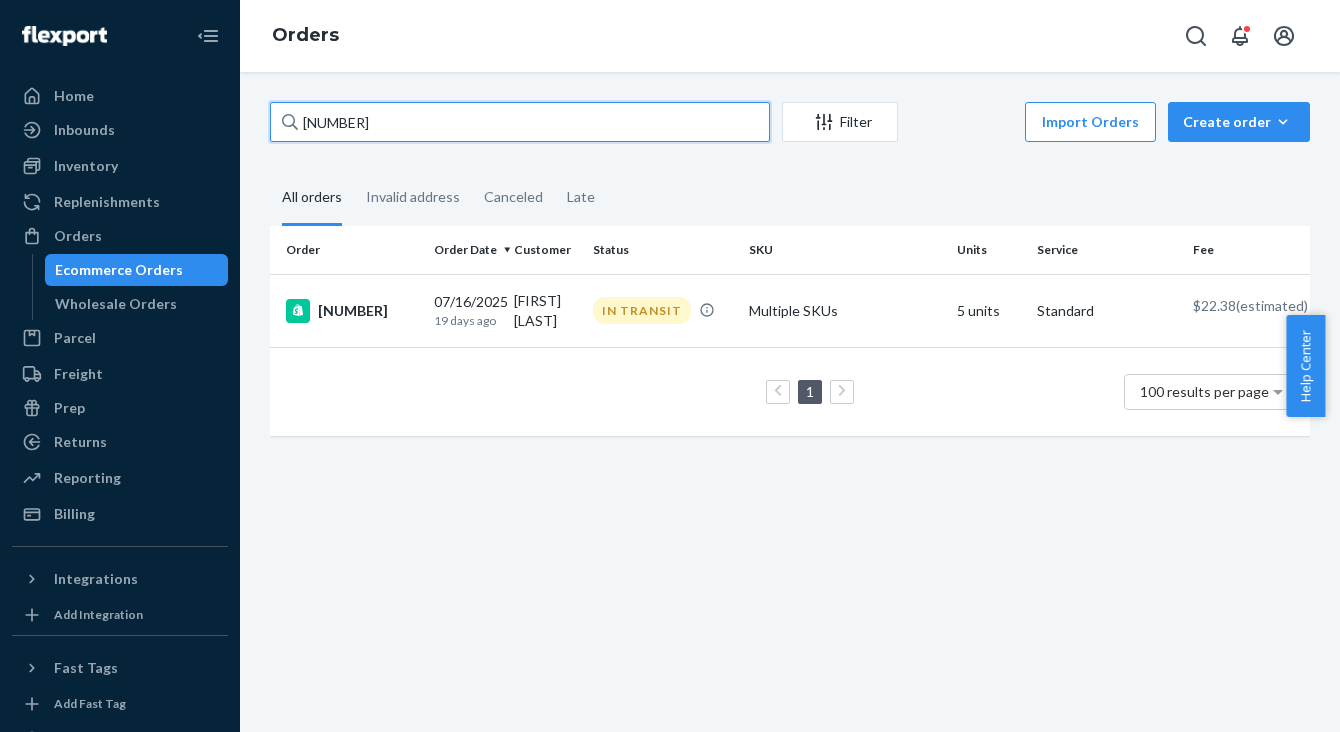 click on "[SSN]" at bounding box center (520, 122) 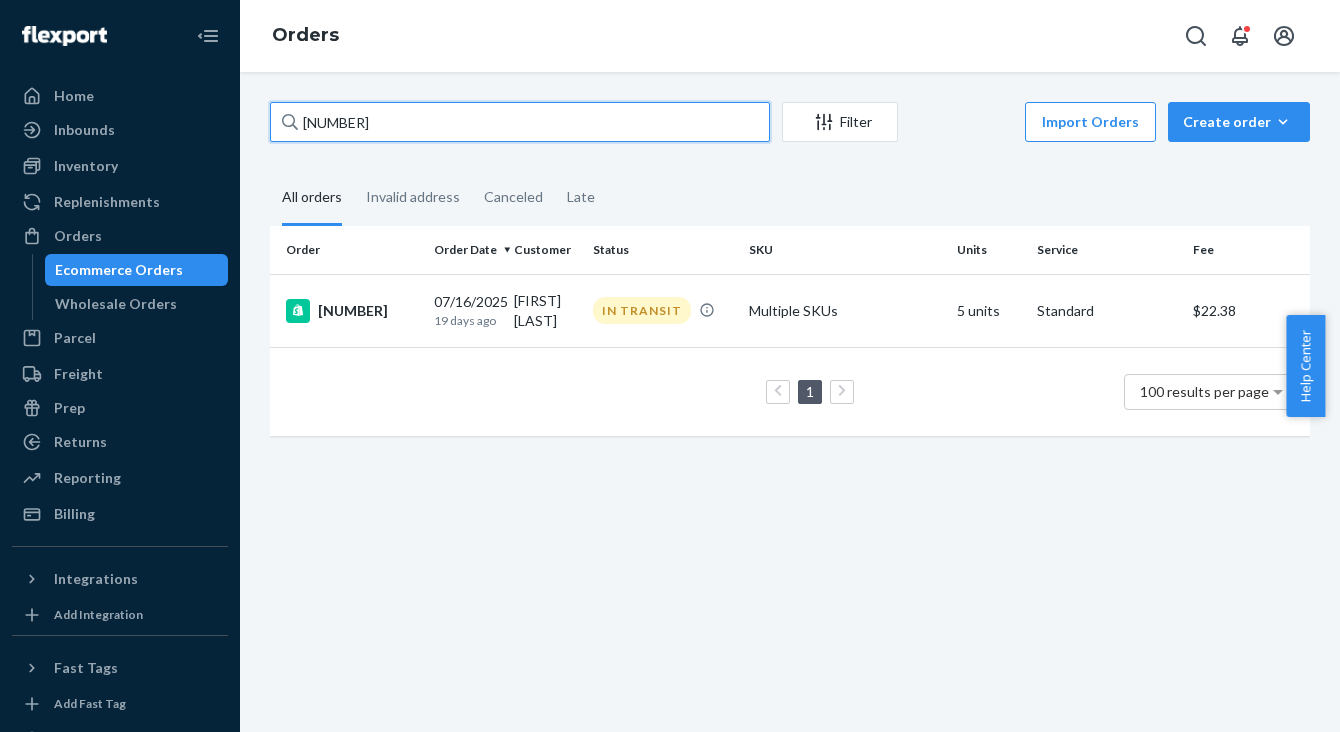 click on "[SSN]" at bounding box center [520, 122] 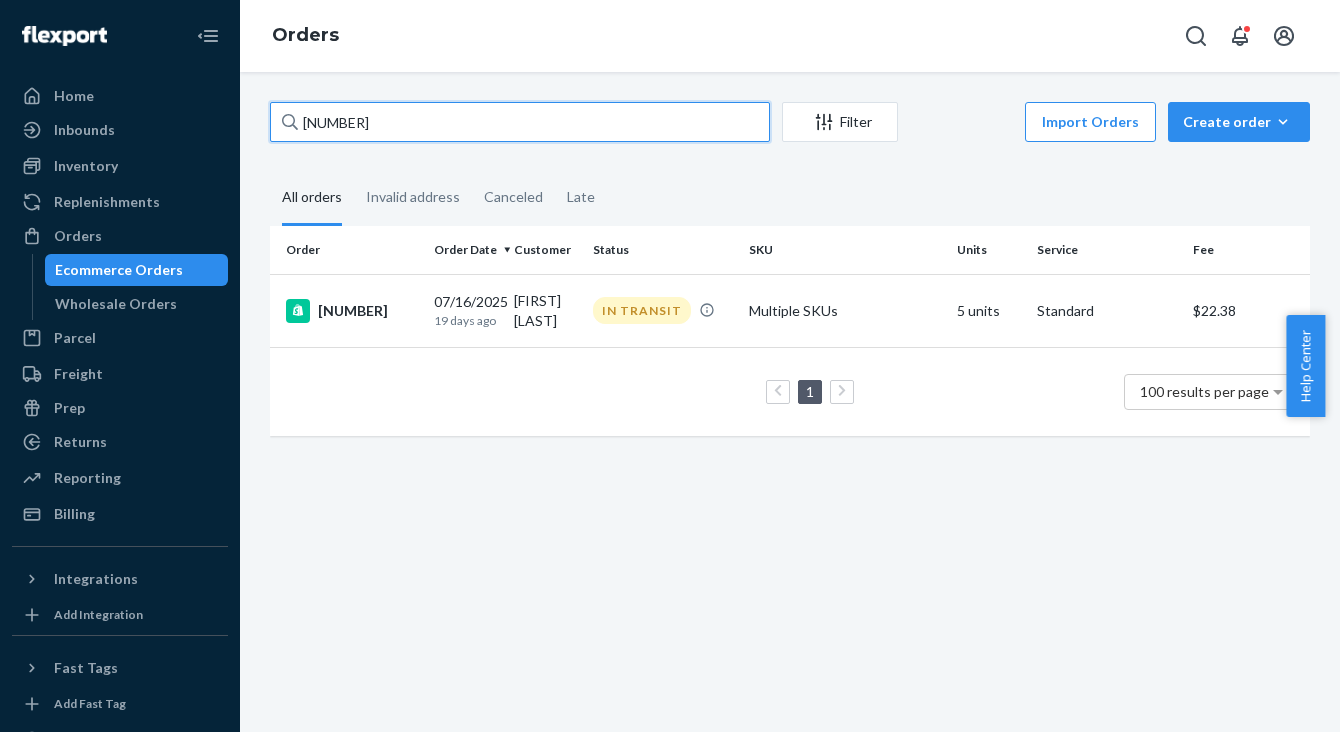 click on "[SSN]" at bounding box center [520, 122] 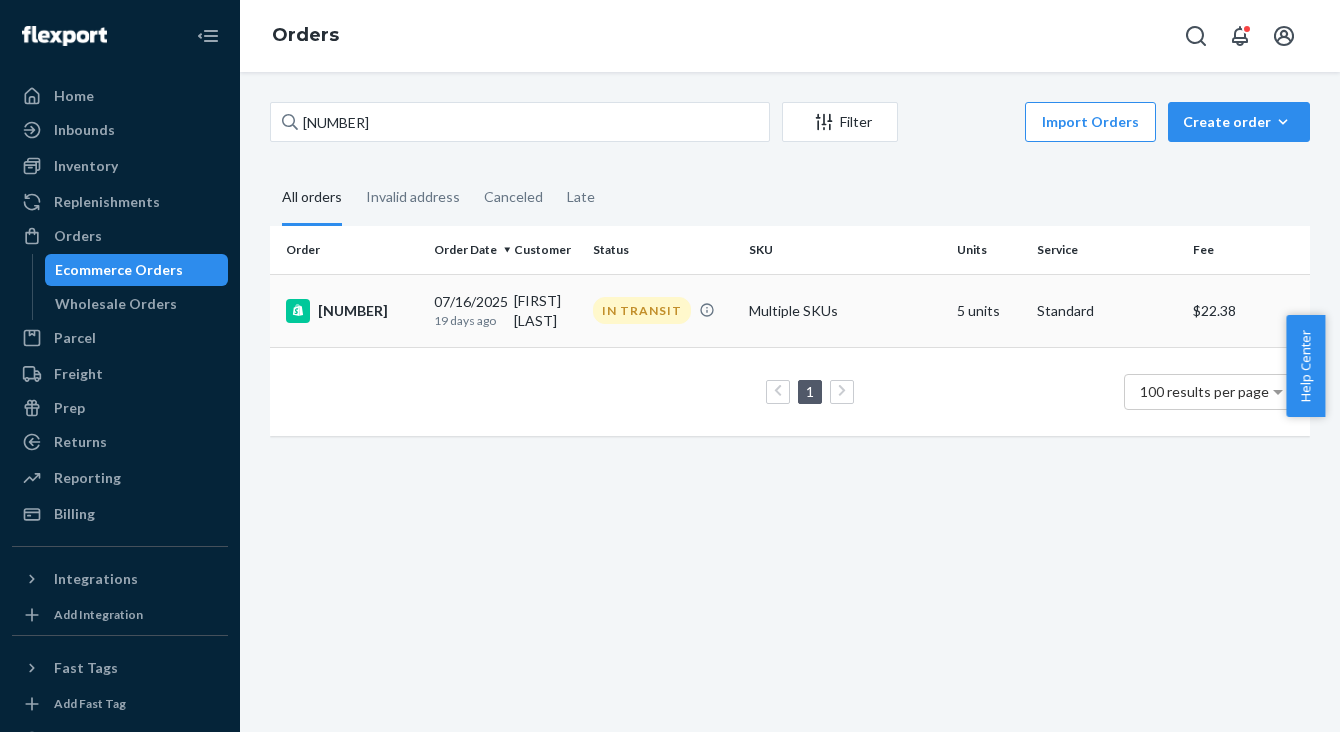 click on "[SSN]" at bounding box center (352, 311) 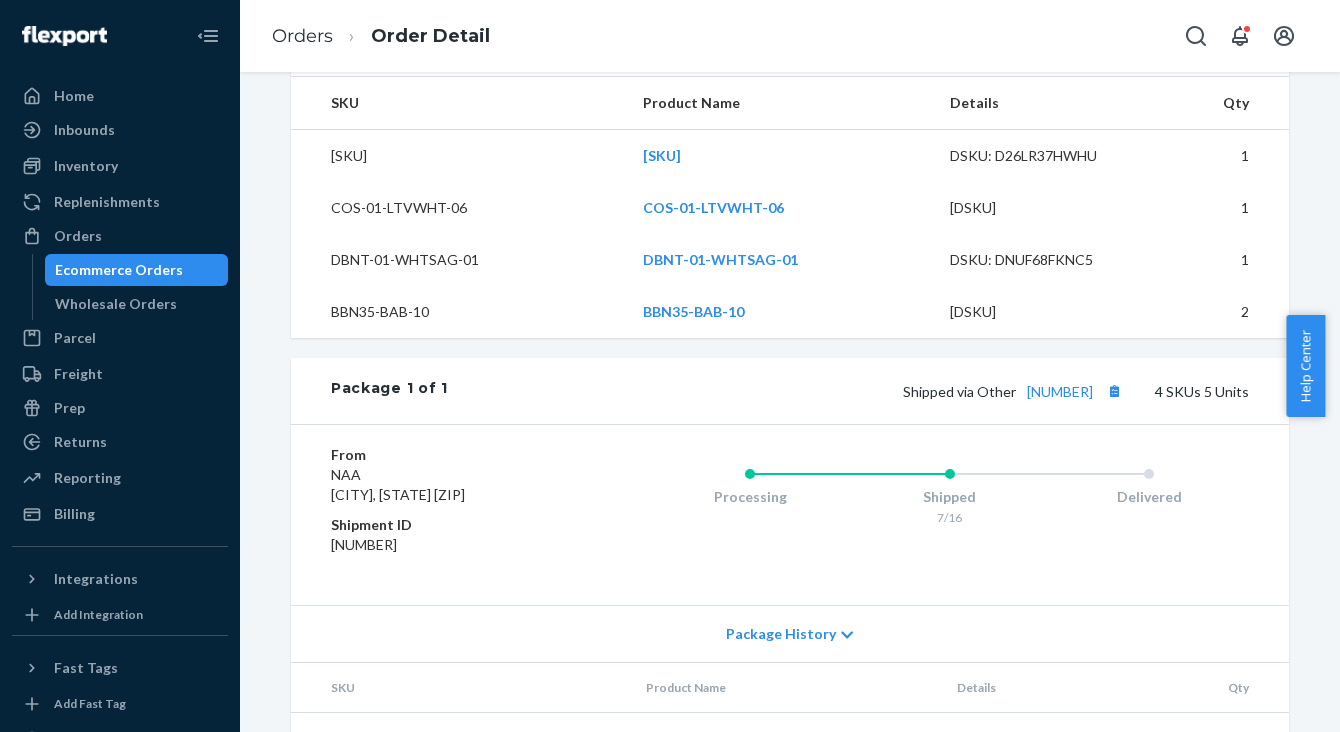 scroll, scrollTop: 955, scrollLeft: 0, axis: vertical 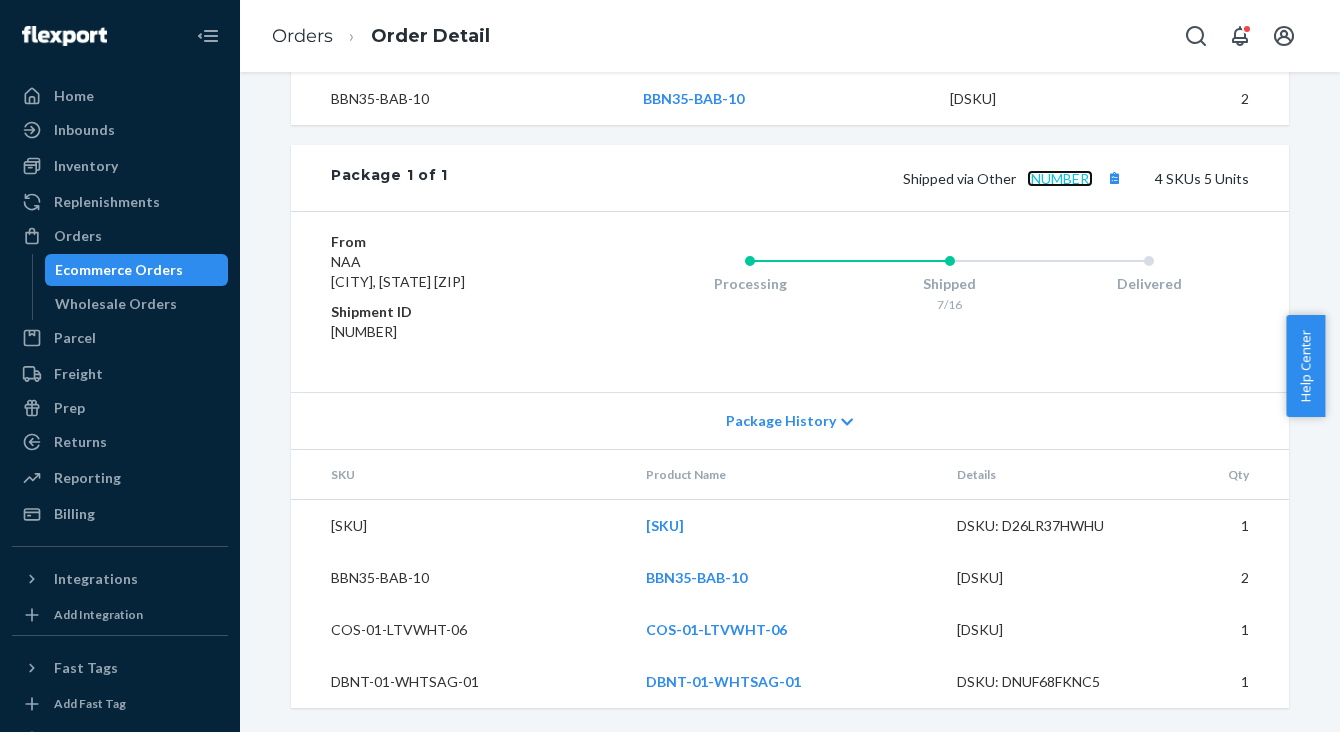 click on "[ALPHANUMERIC]" at bounding box center (1060, 178) 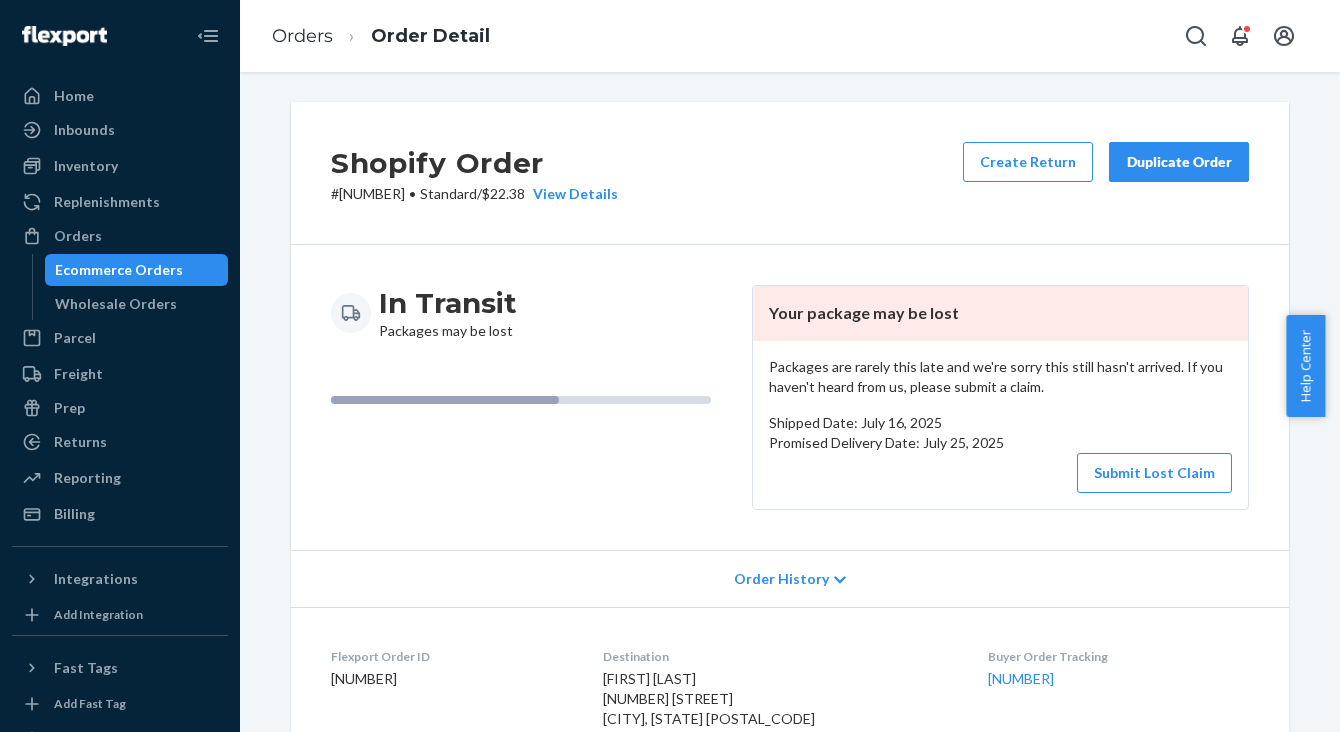 scroll, scrollTop: 0, scrollLeft: 0, axis: both 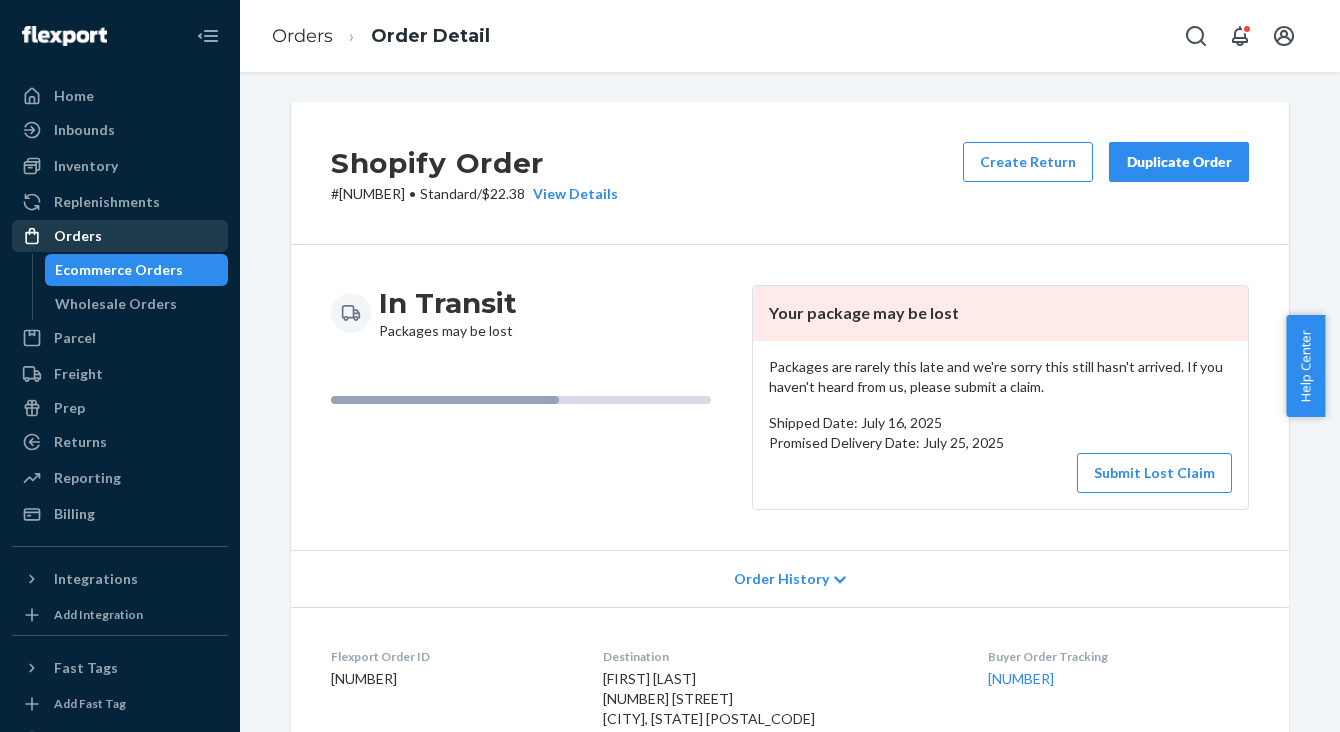 click on "Orders" at bounding box center (120, 236) 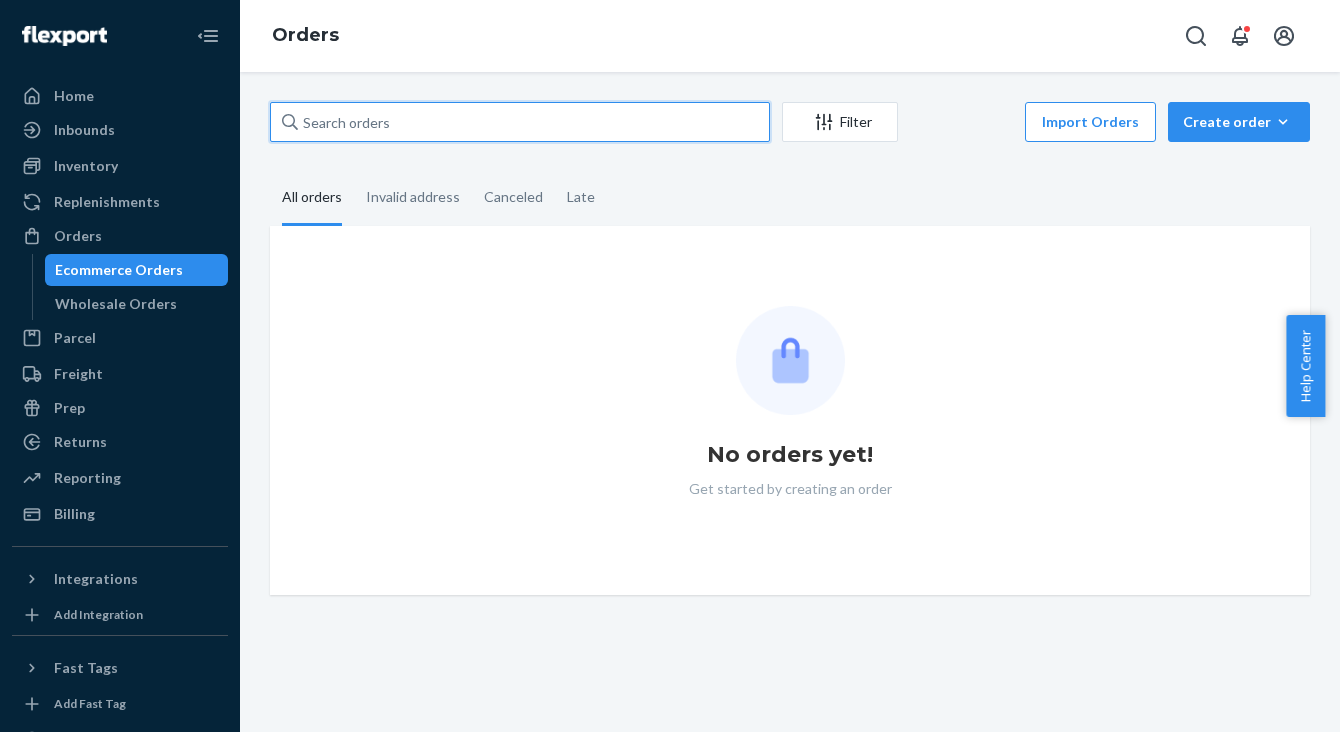 click at bounding box center (520, 122) 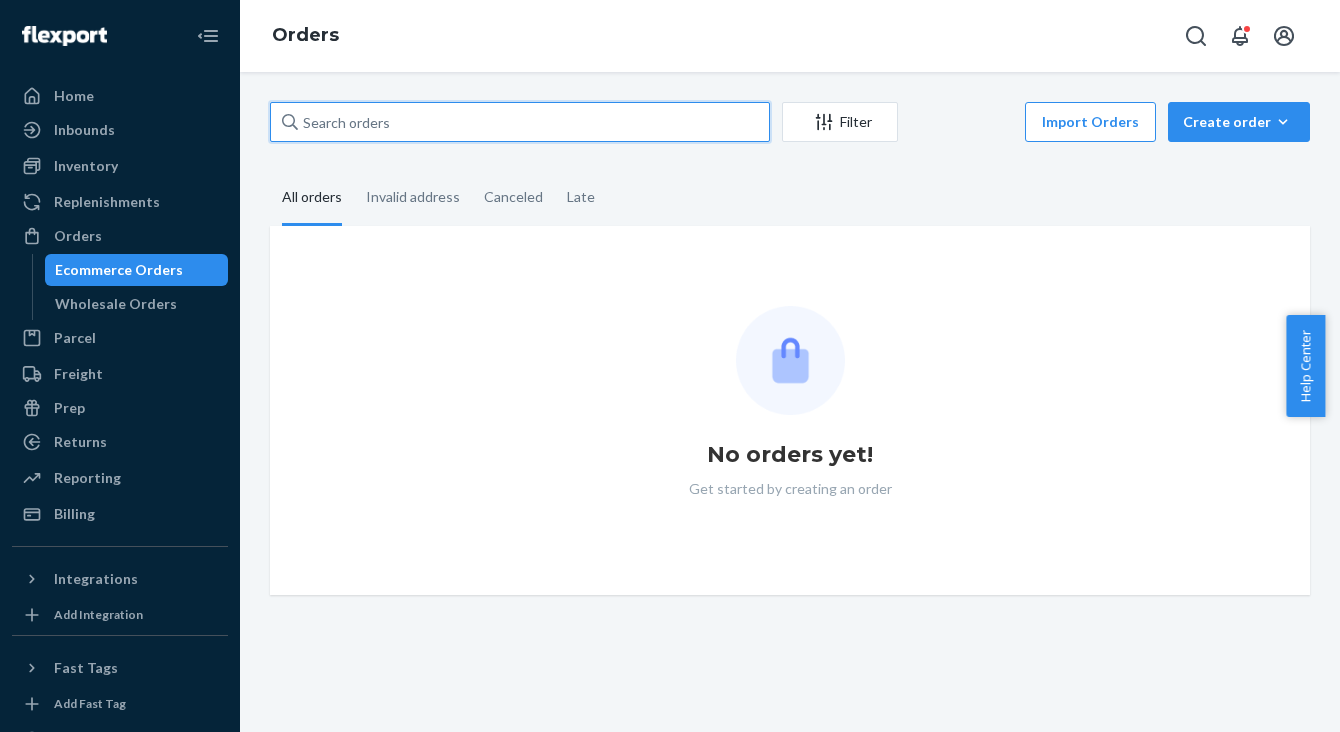paste on "[NUMBER]" 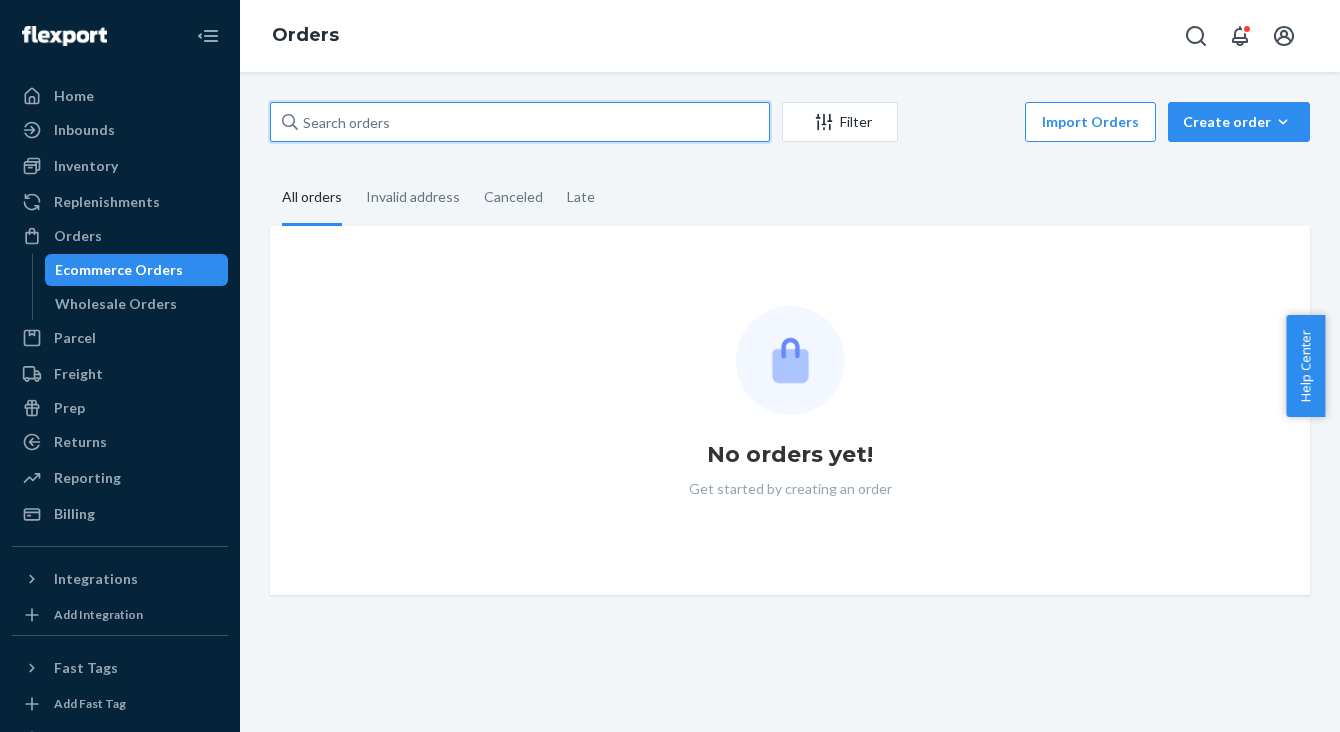 type on "[NUMBER]" 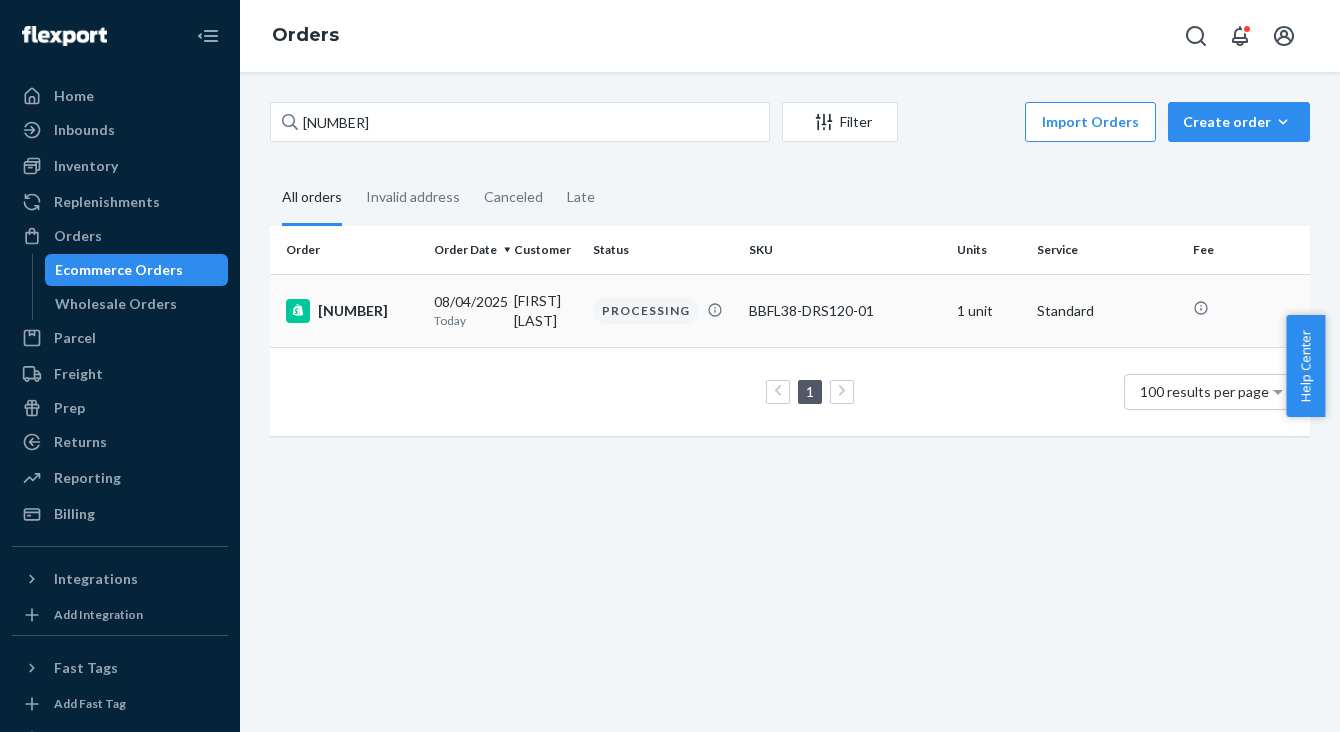 click on "[NUMBER]" at bounding box center [352, 311] 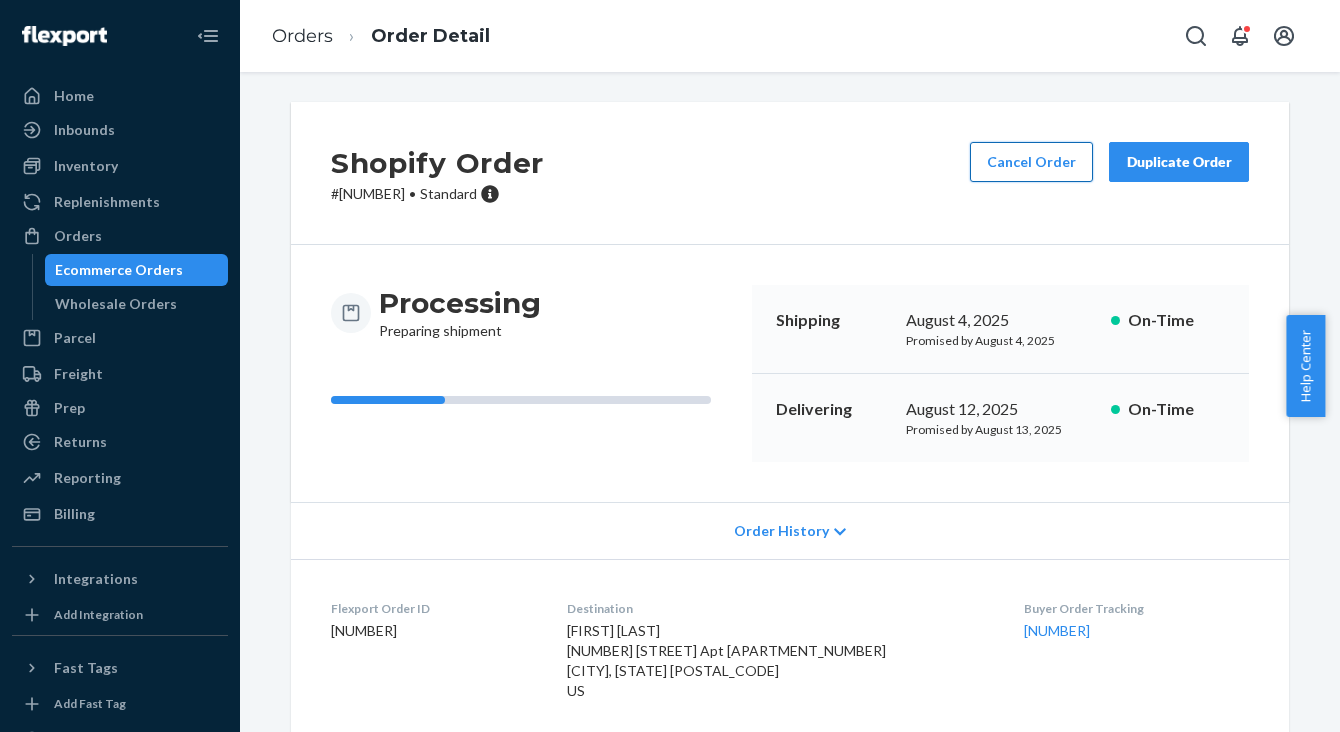 click on "Cancel Order" at bounding box center (1031, 162) 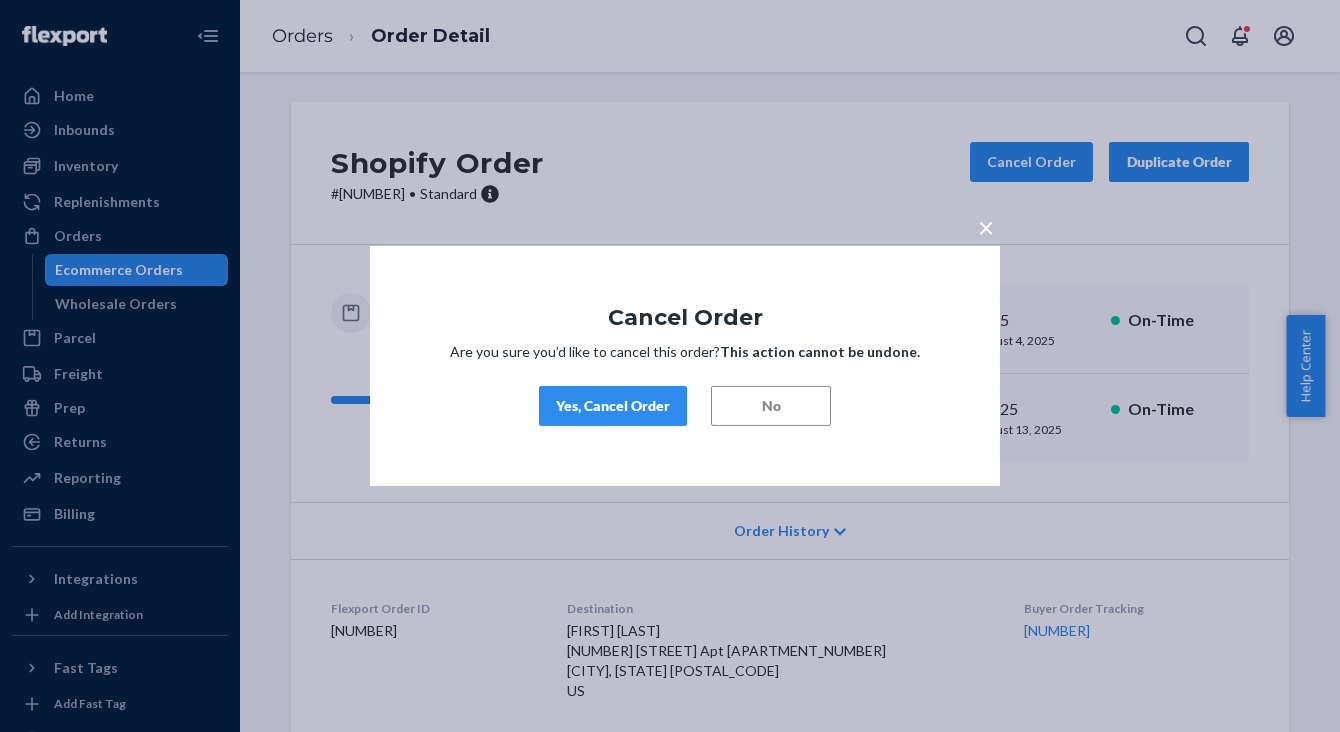 click on "Yes, Cancel Order" at bounding box center [613, 406] 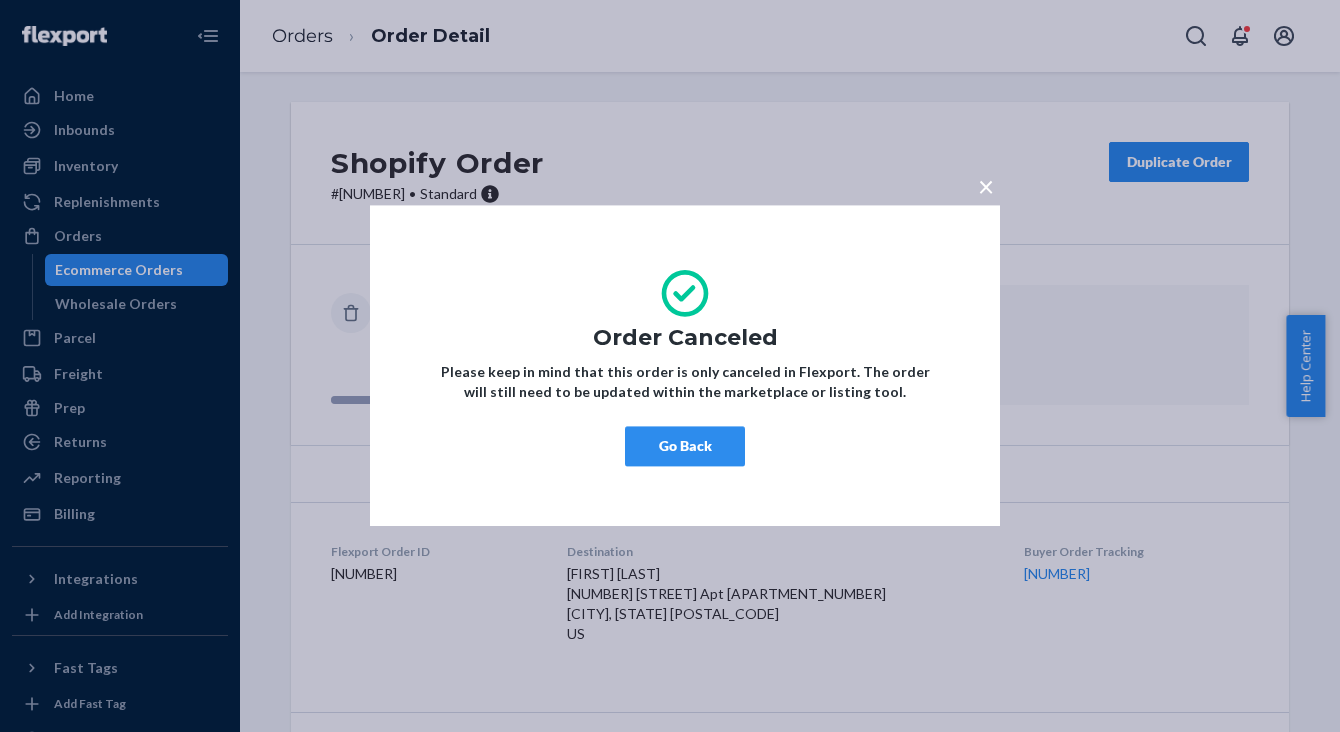 click on "×" at bounding box center (986, 186) 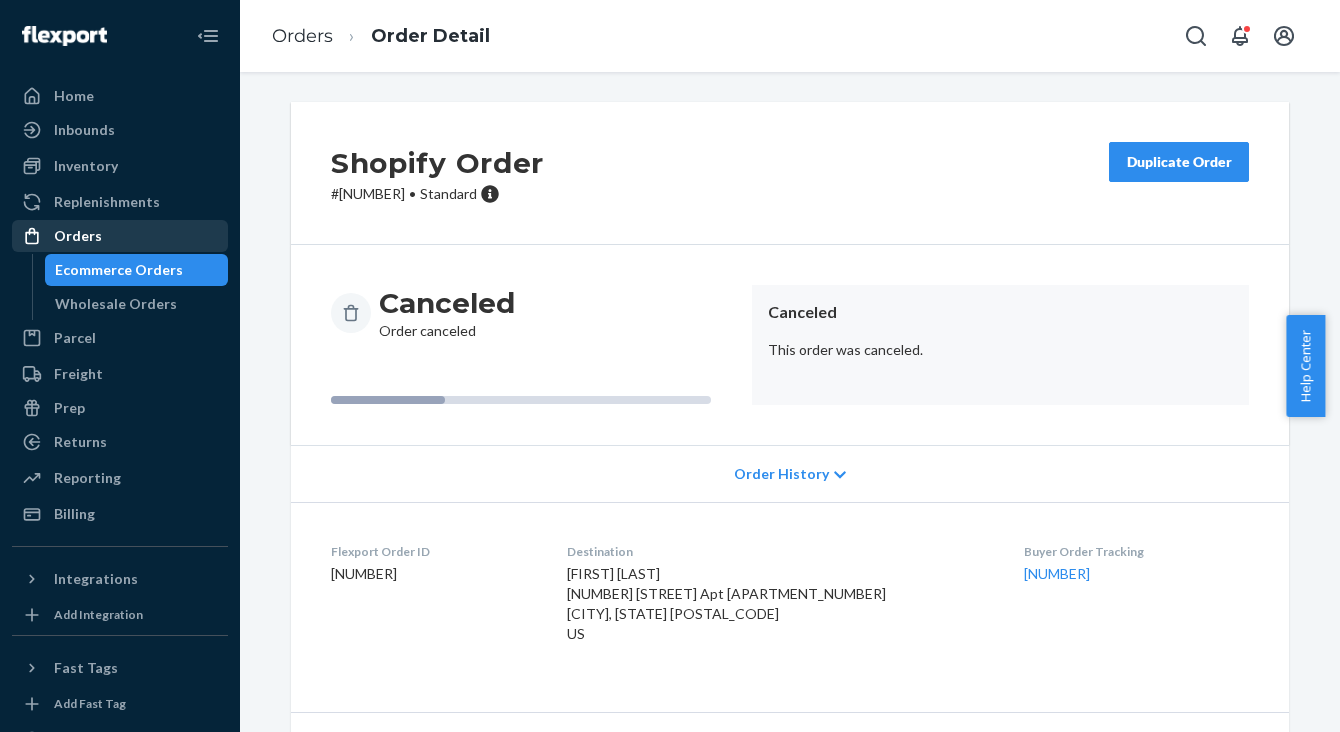click on "Orders" at bounding box center (78, 236) 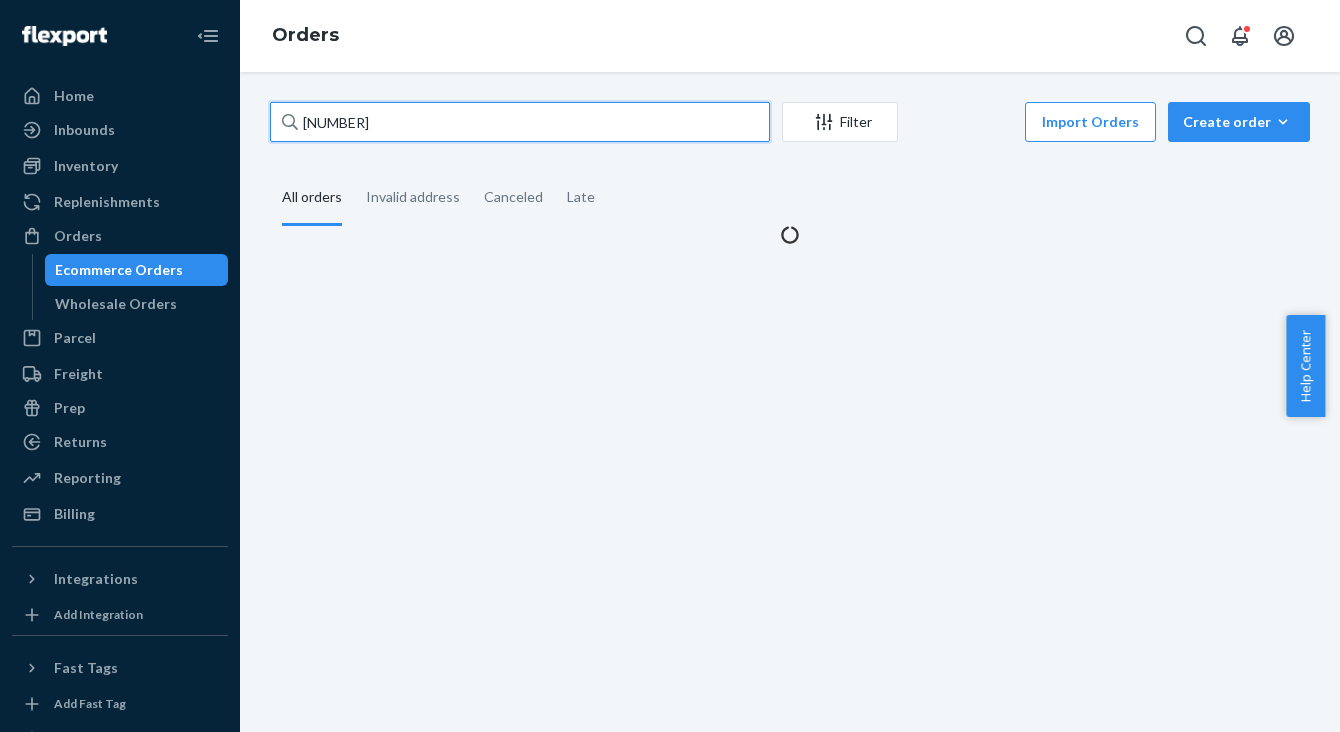 click on "324560" at bounding box center (520, 122) 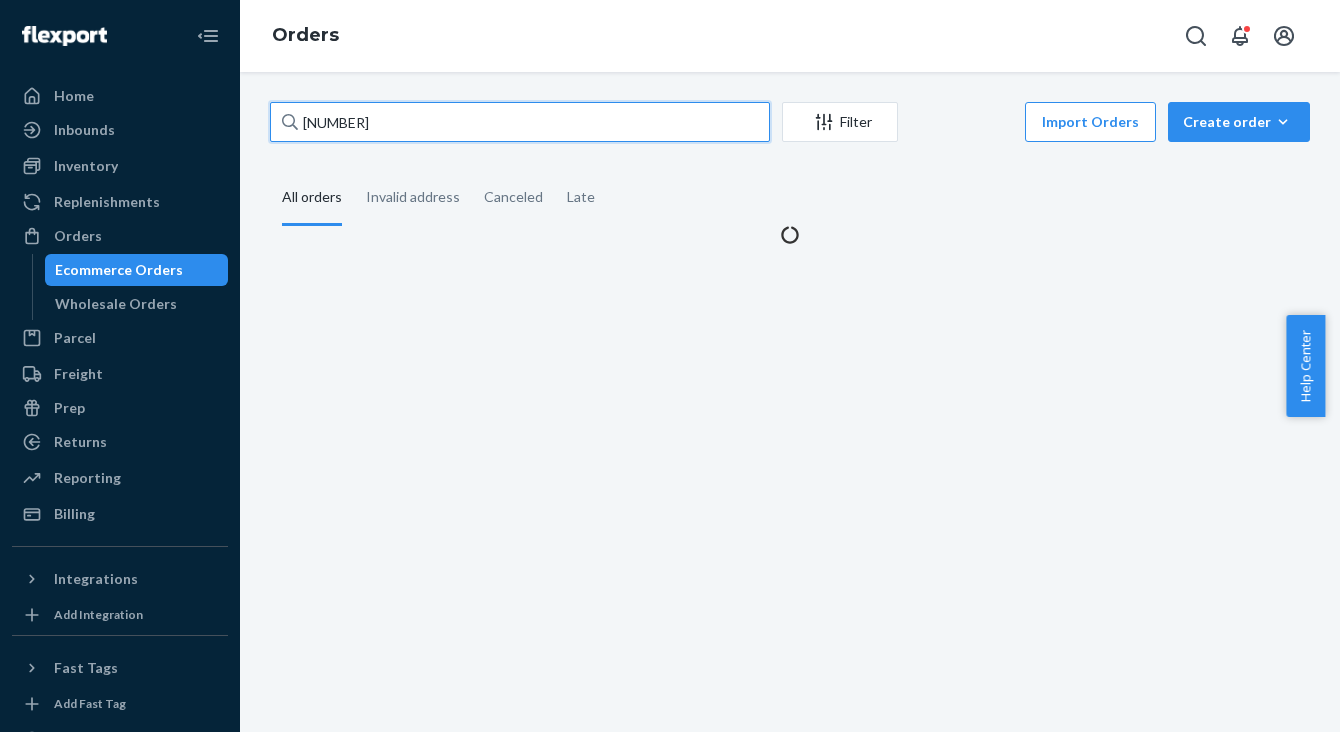 click on "324560" at bounding box center [520, 122] 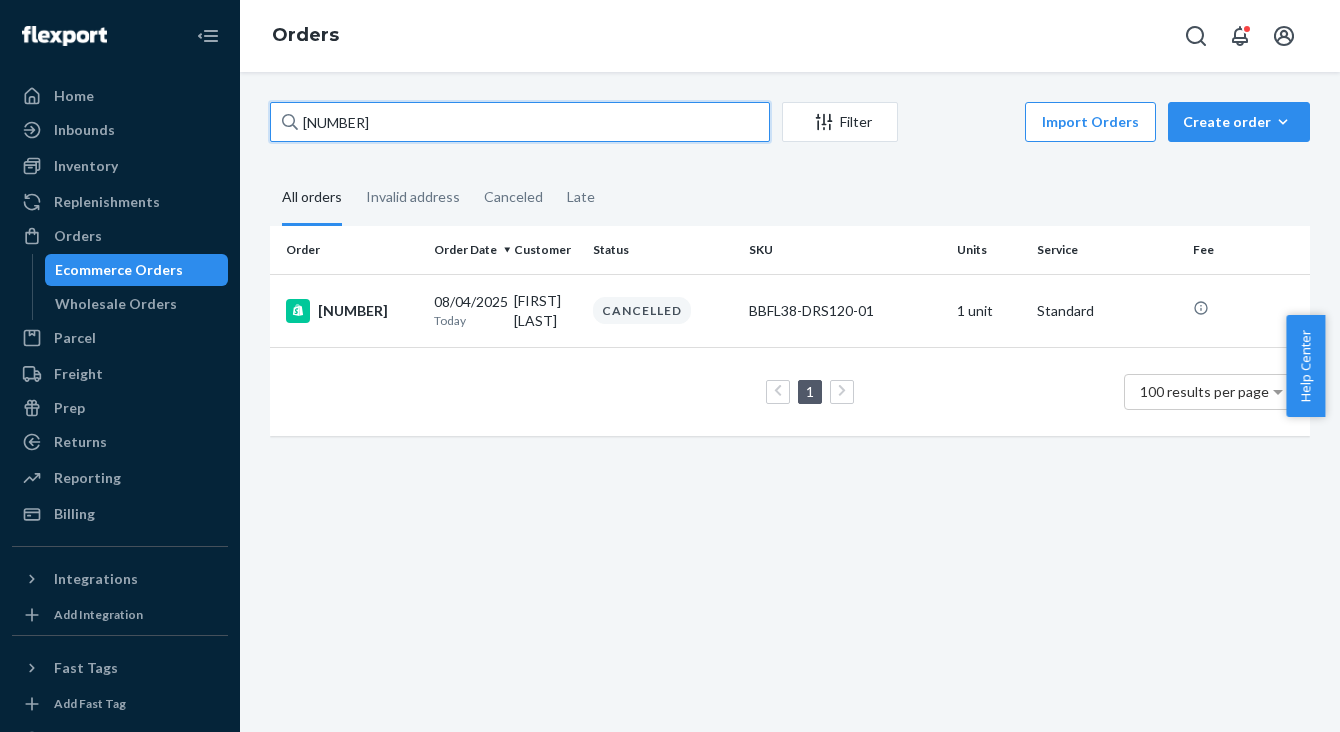 click on "324560" at bounding box center [520, 122] 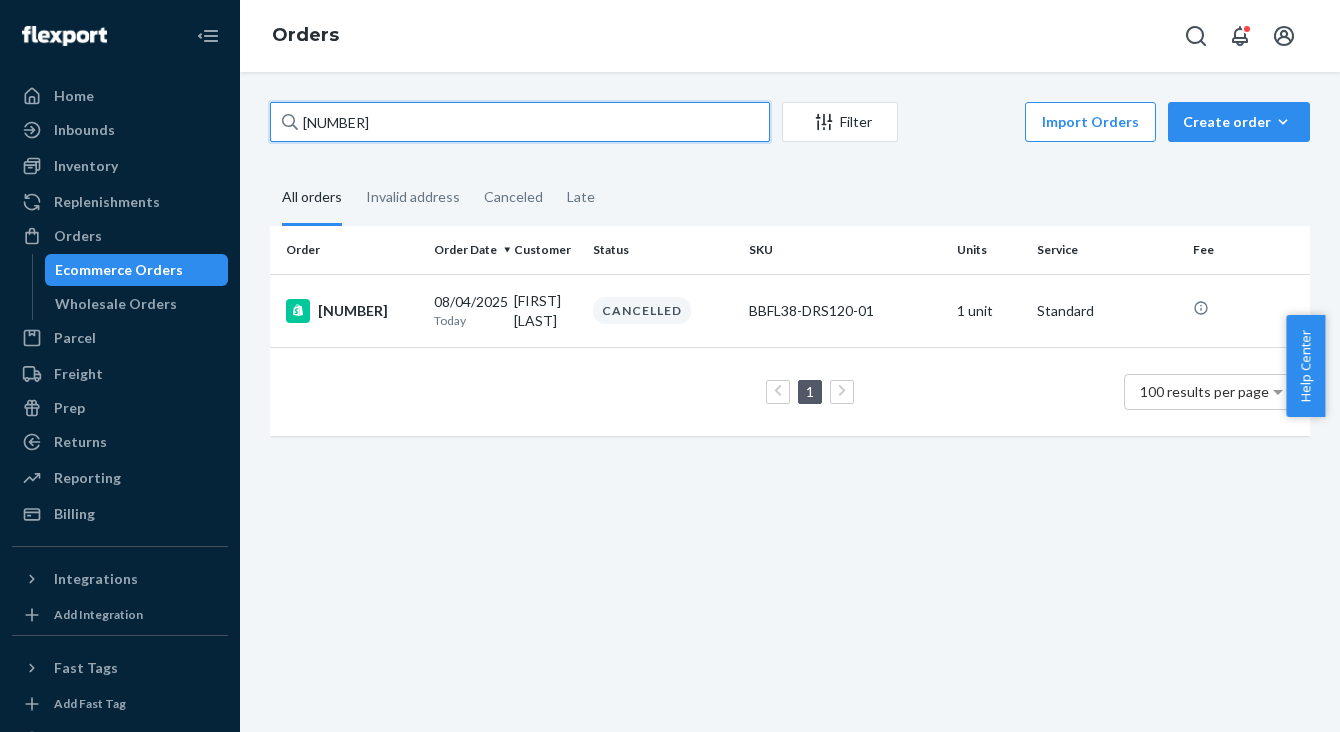 paste on "01" 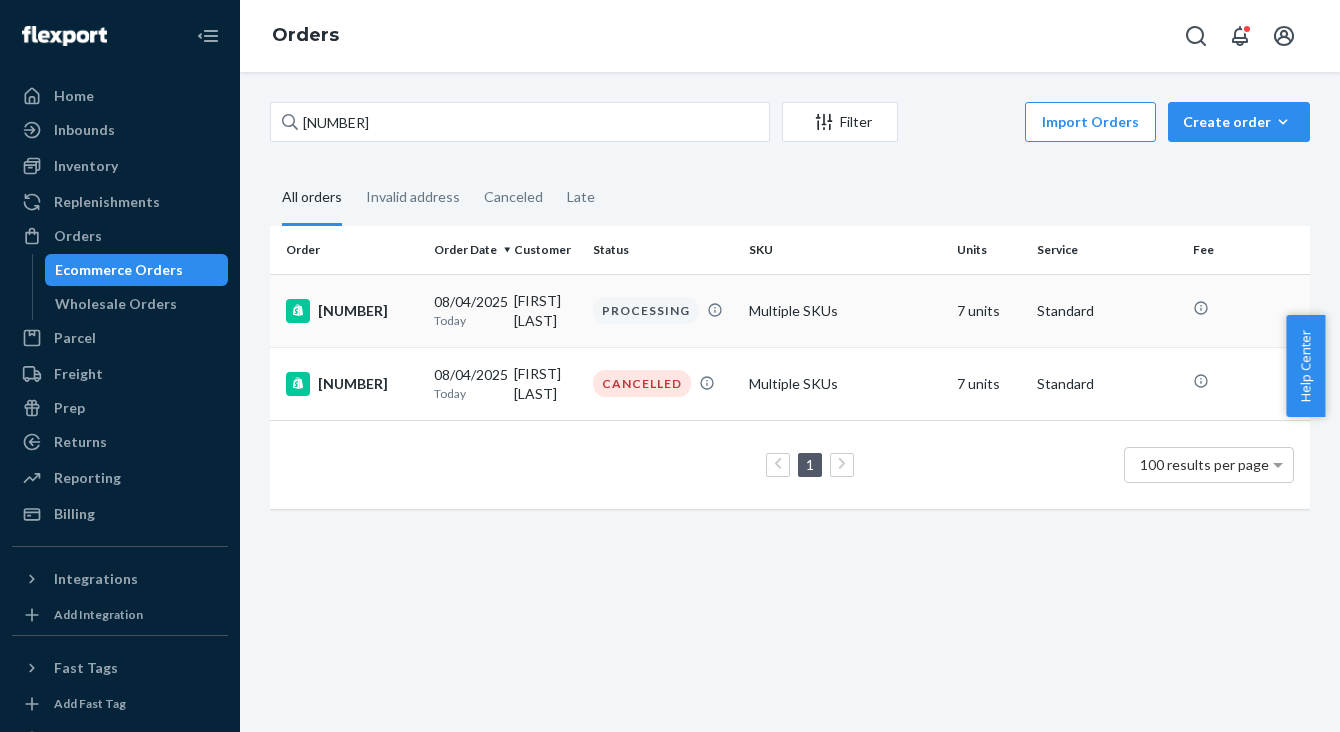 click on "[SSN]" at bounding box center (352, 311) 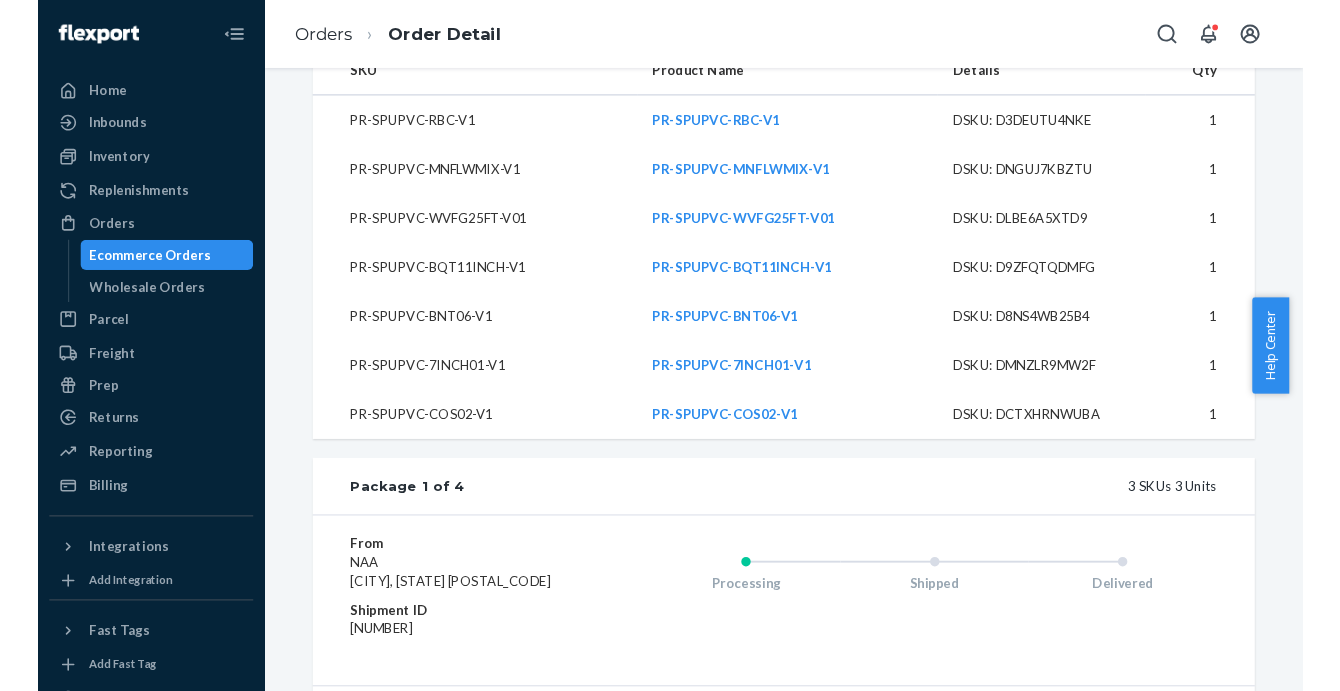 scroll, scrollTop: 724, scrollLeft: 0, axis: vertical 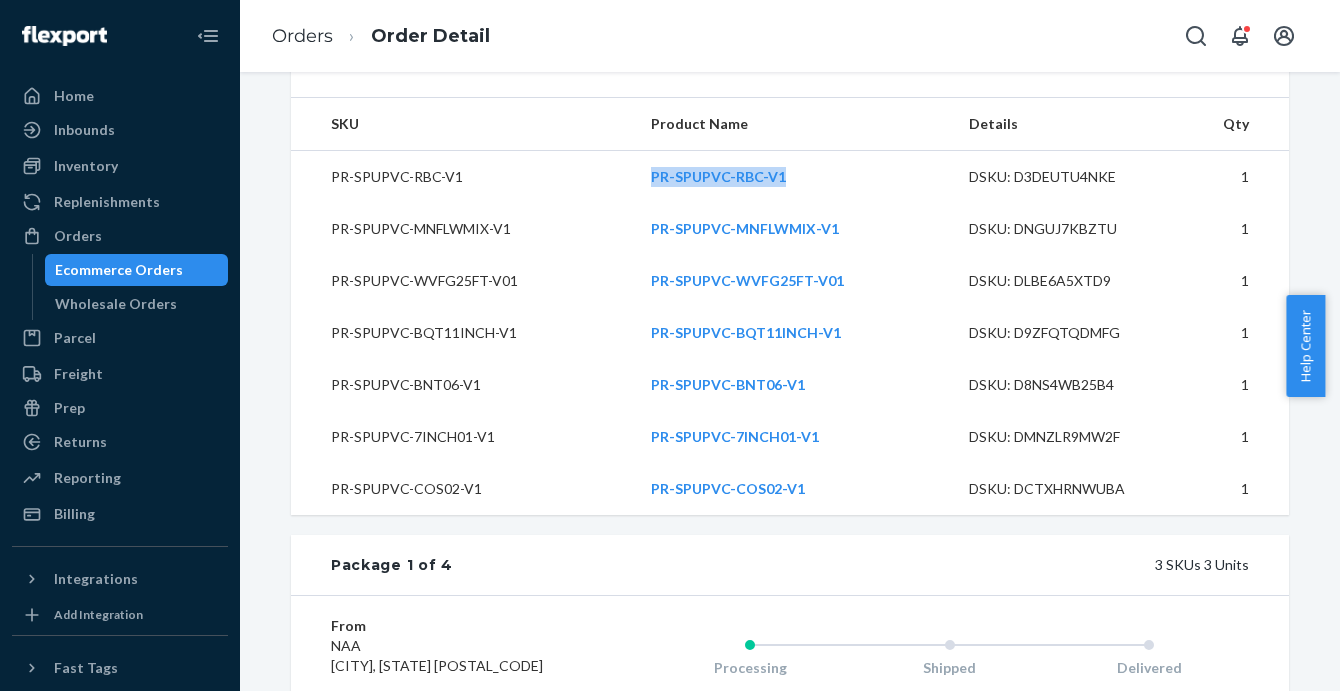 click on "PR-SPUPVC-MNFLWMIX-V1" at bounding box center (463, 229) 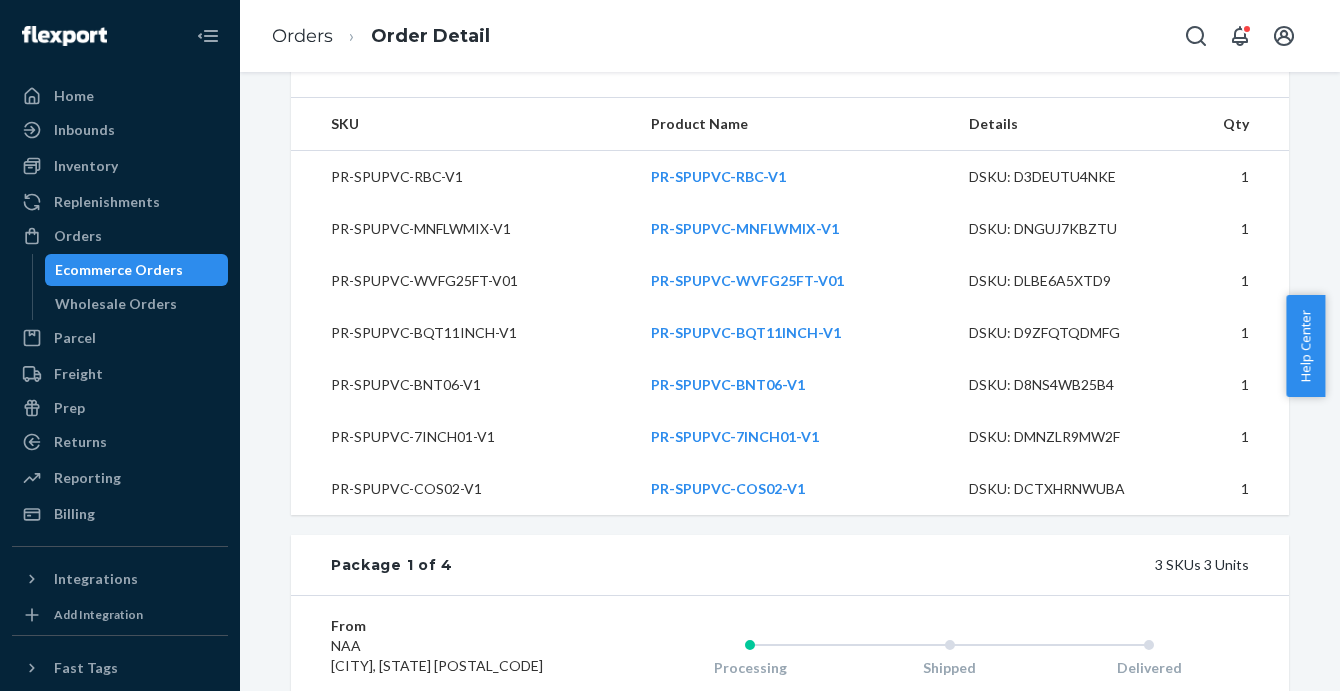 click on "PR-SPUPVC-MNFLWMIX-V1" at bounding box center [463, 229] 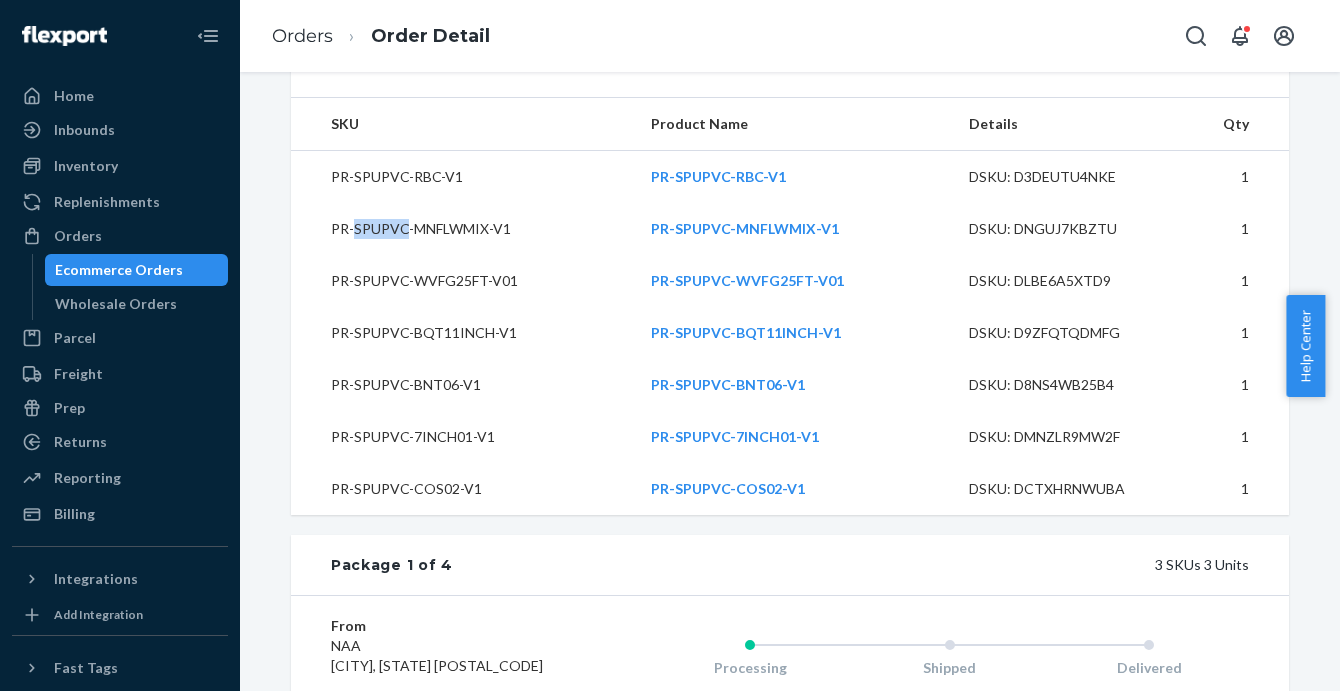 click on "PR-SPUPVC-MNFLWMIX-V1" at bounding box center (463, 229) 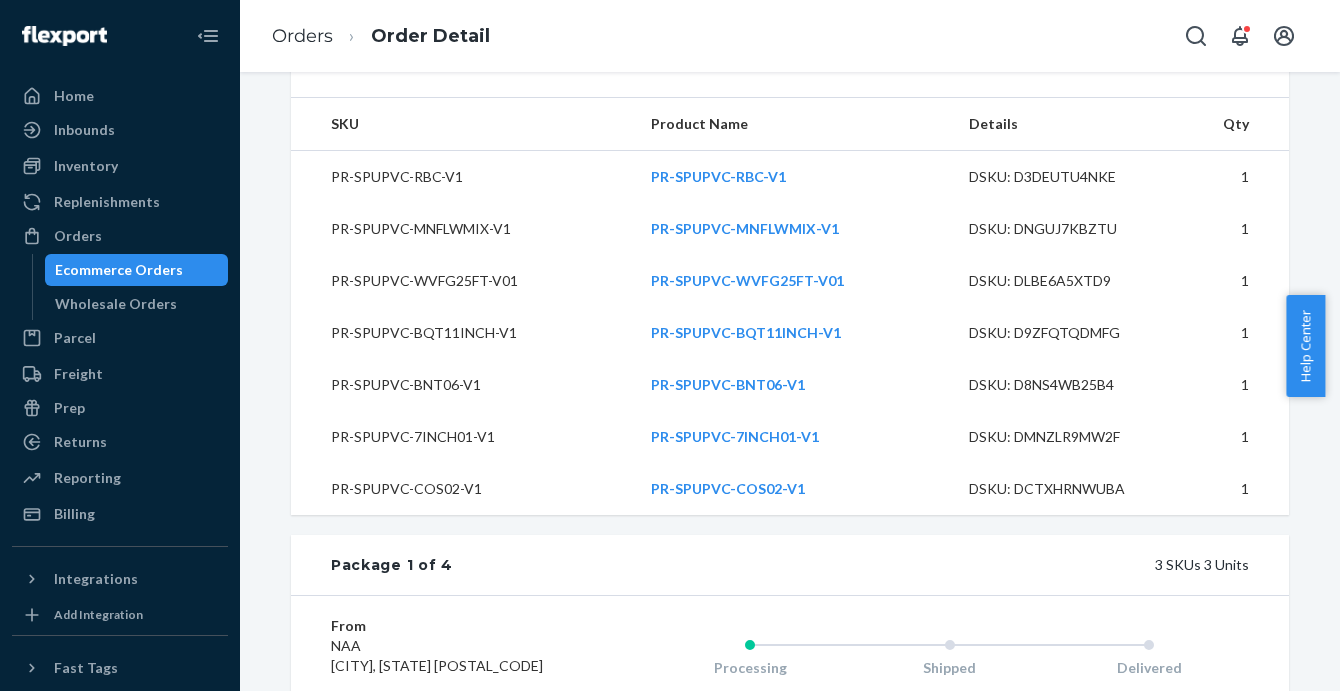 click on "PR-SPUPVC-MNFLWMIX-V1" at bounding box center (463, 229) 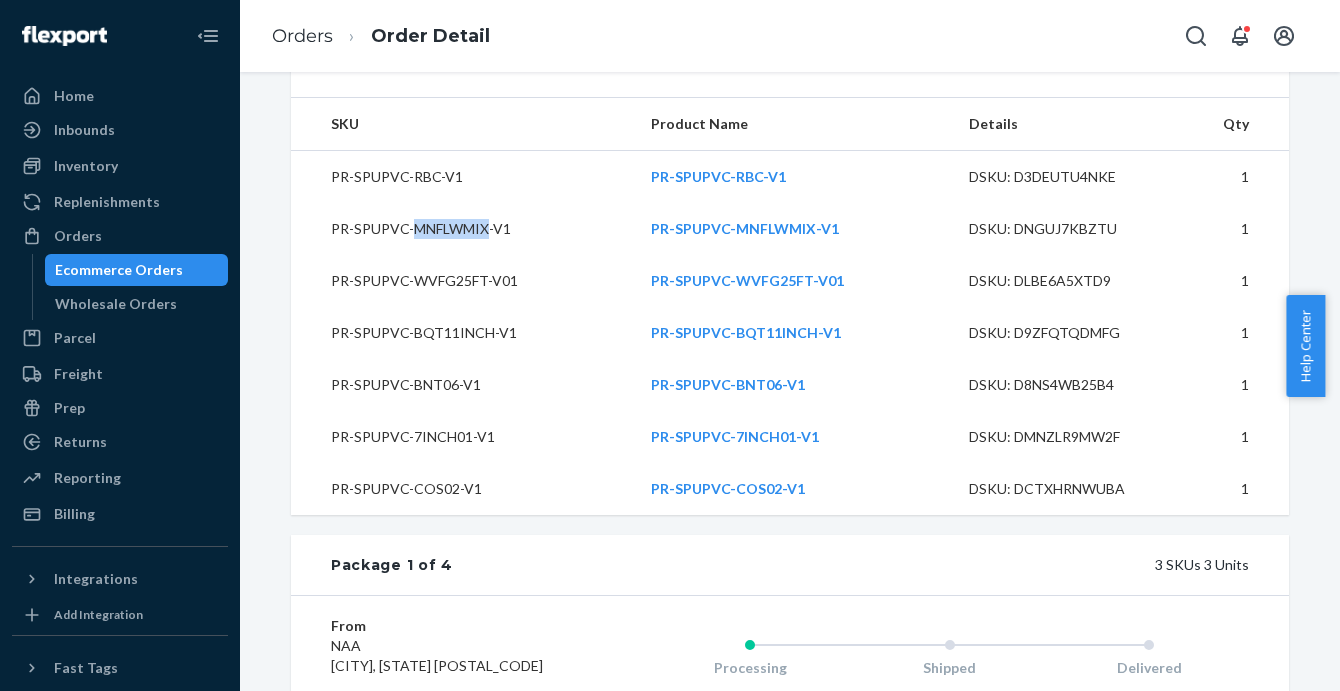 click on "PR-SPUPVC-MNFLWMIX-V1" at bounding box center (463, 229) 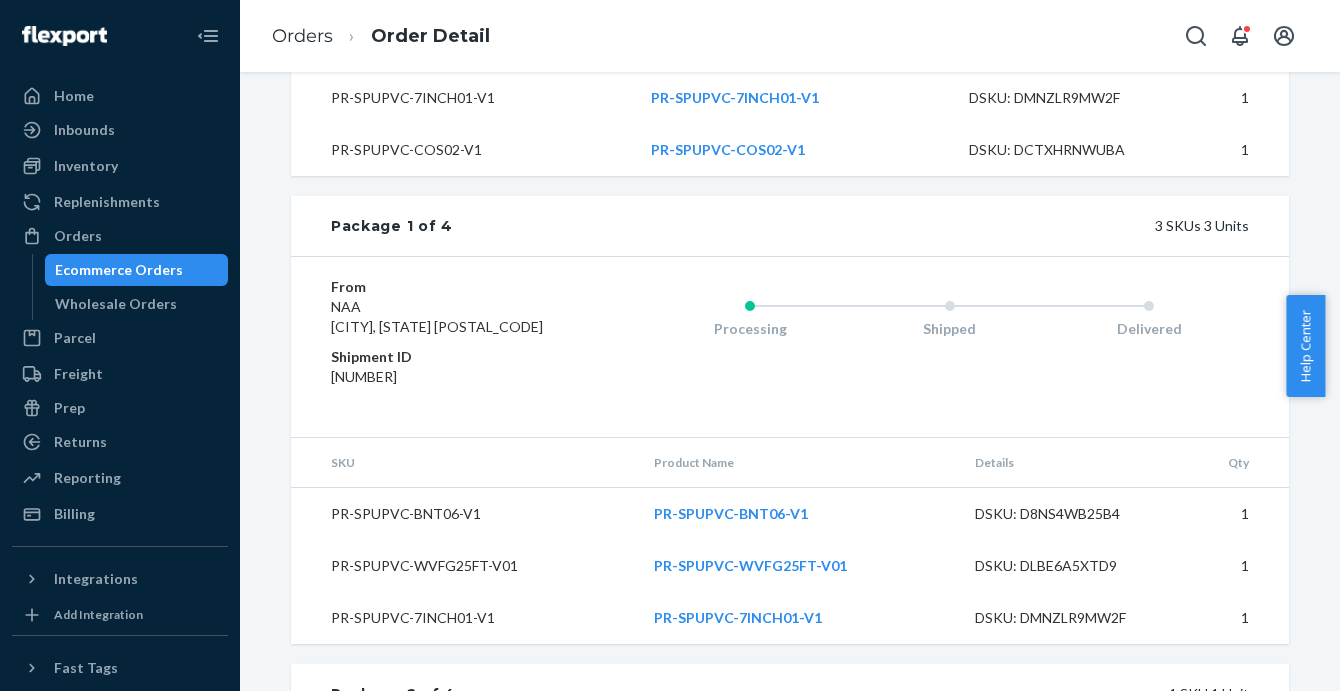 scroll, scrollTop: 1016, scrollLeft: 0, axis: vertical 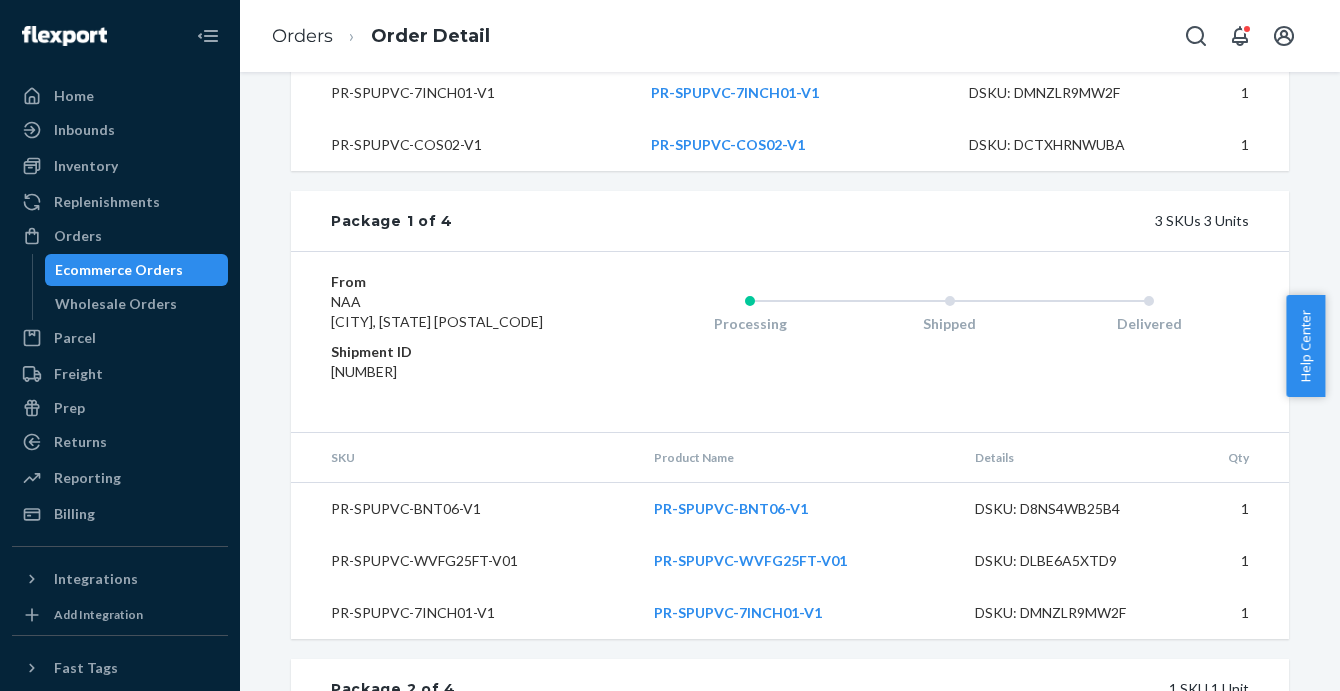 click on "PR-SPUPVC-COS02-V1" at bounding box center (463, 145) 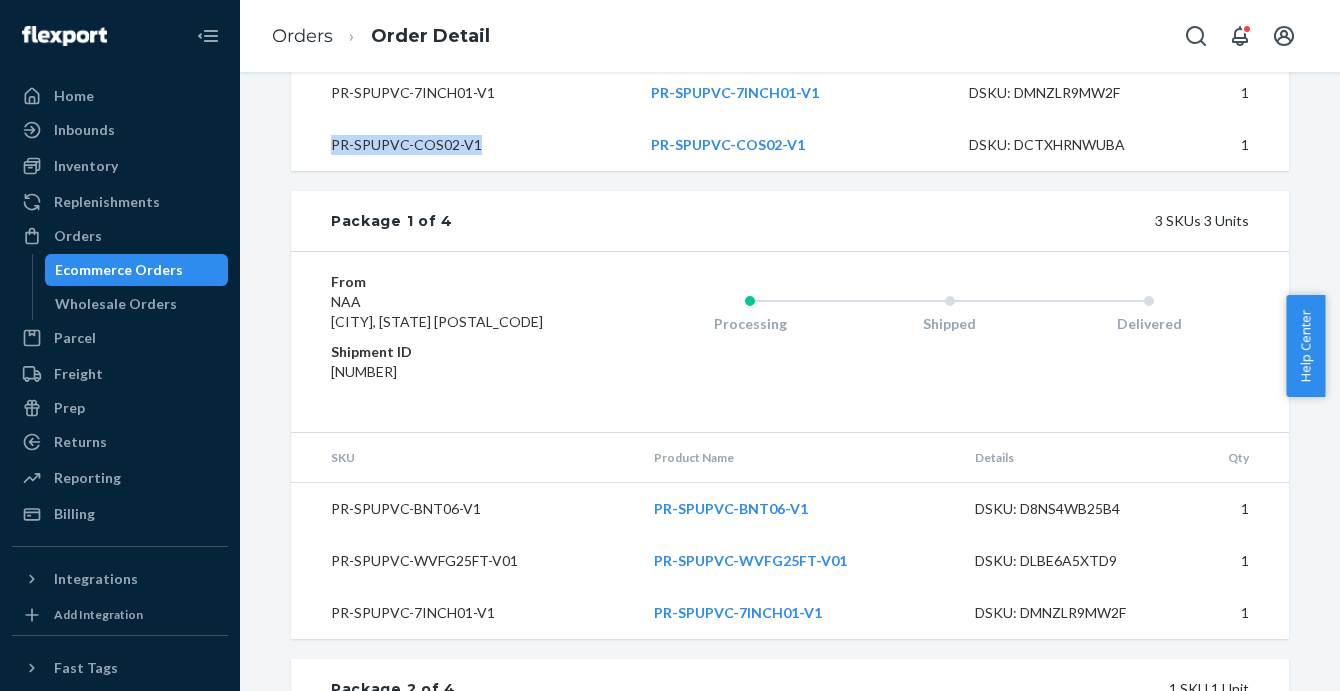 drag, startPoint x: 490, startPoint y: 138, endPoint x: 320, endPoint y: 135, distance: 170.02647 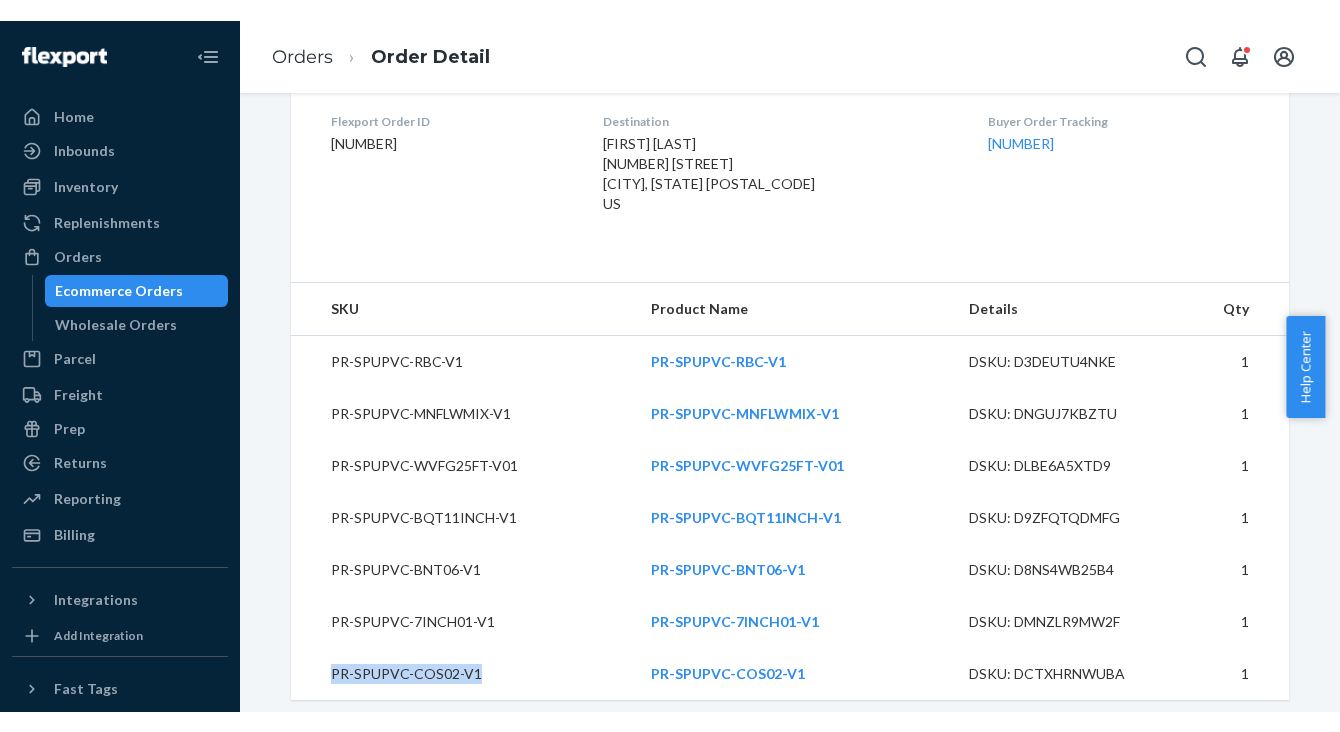 scroll, scrollTop: 533, scrollLeft: 0, axis: vertical 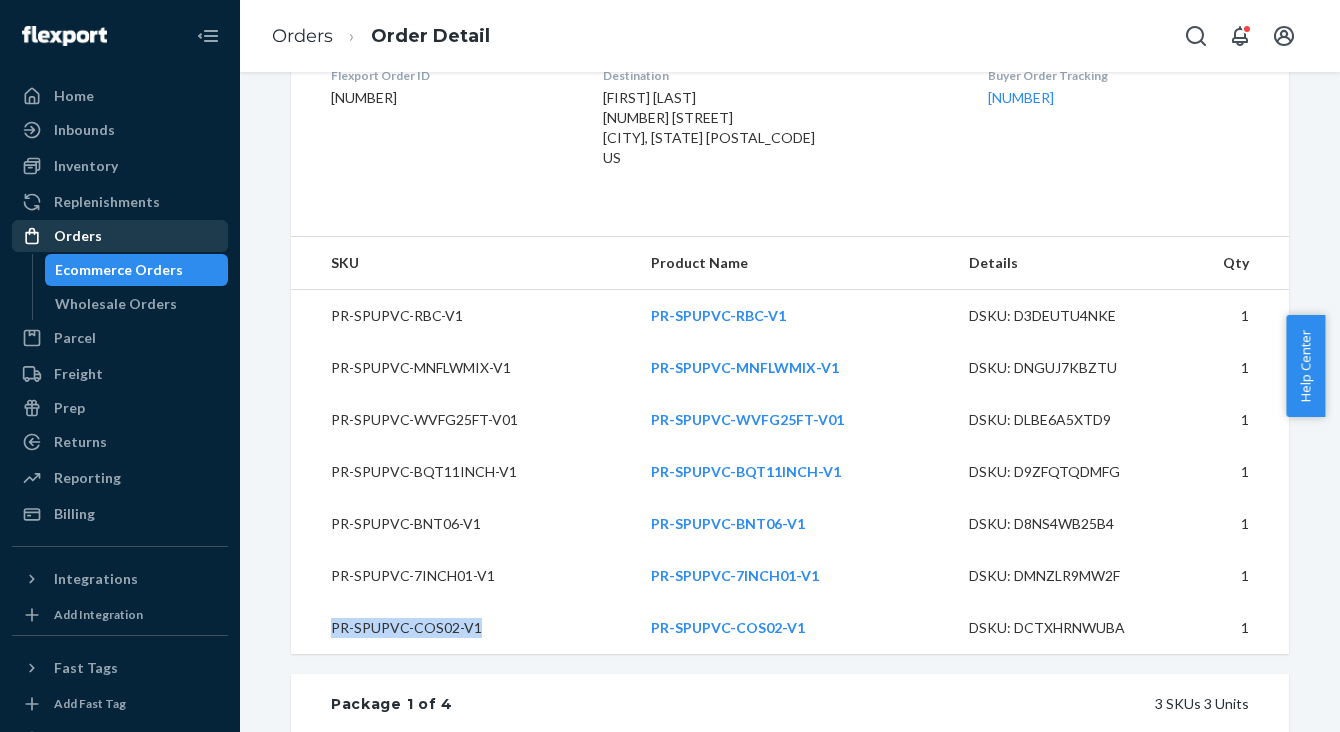 click on "Orders" at bounding box center [120, 236] 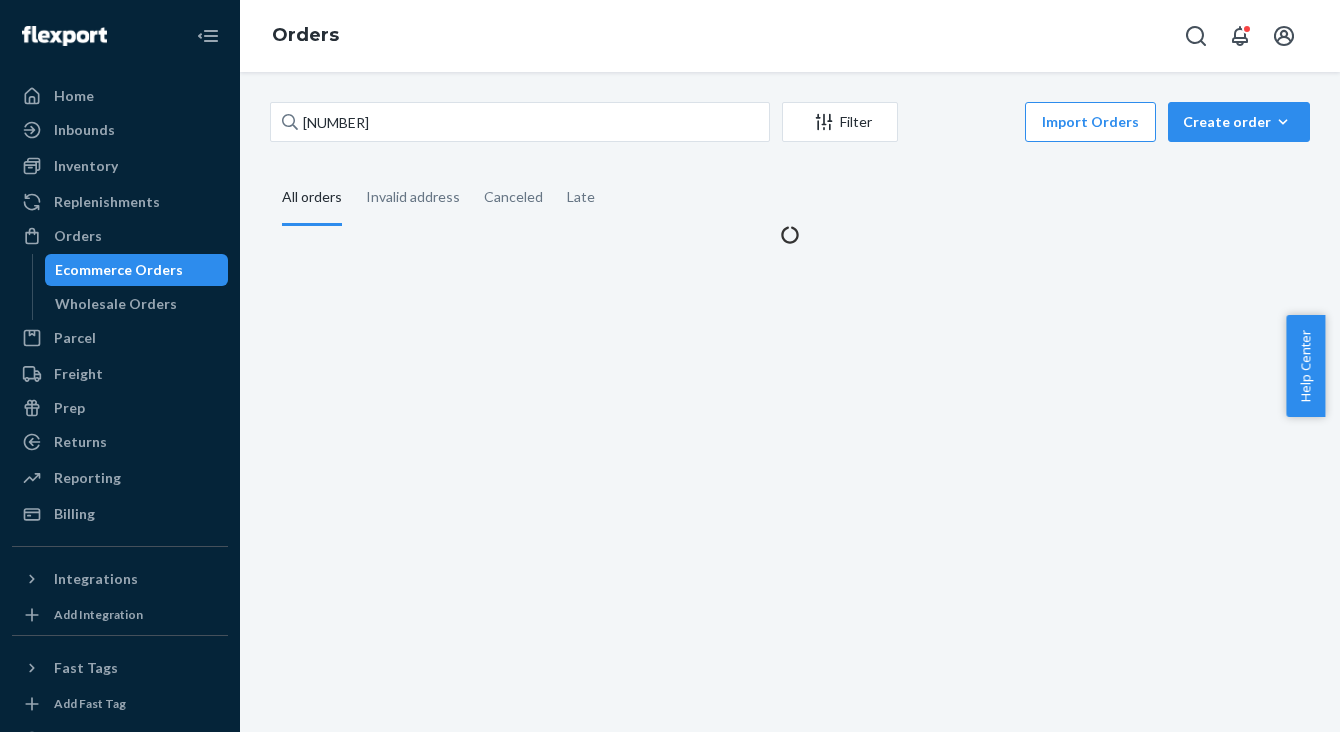 scroll, scrollTop: 0, scrollLeft: 0, axis: both 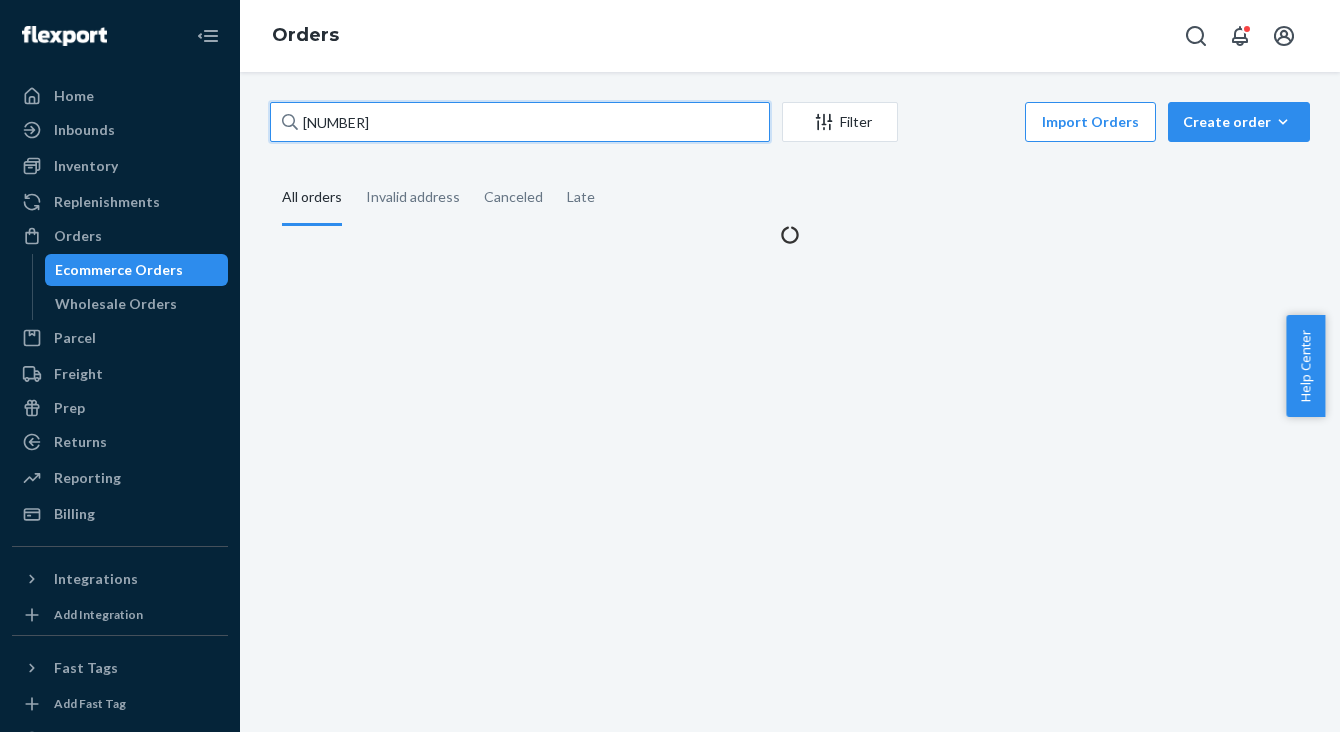 click on "324501" at bounding box center (520, 122) 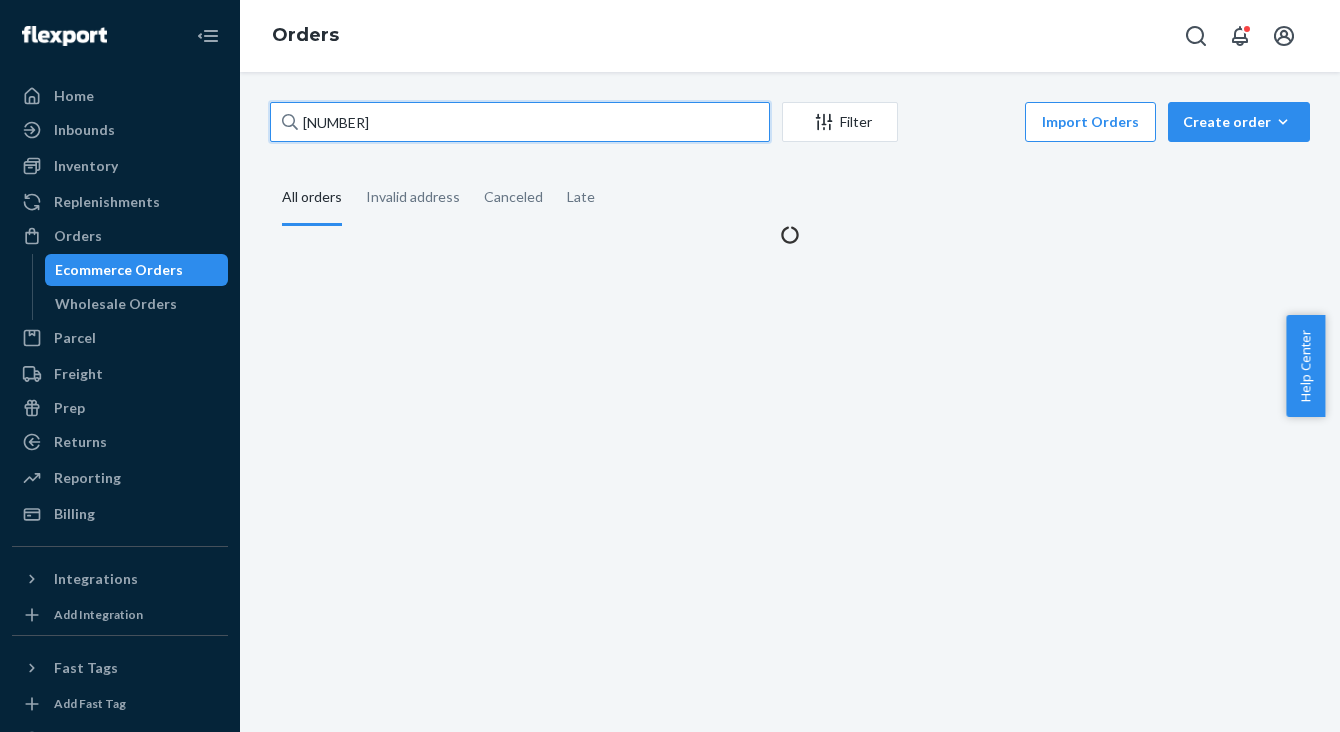 click on "324501" at bounding box center [520, 122] 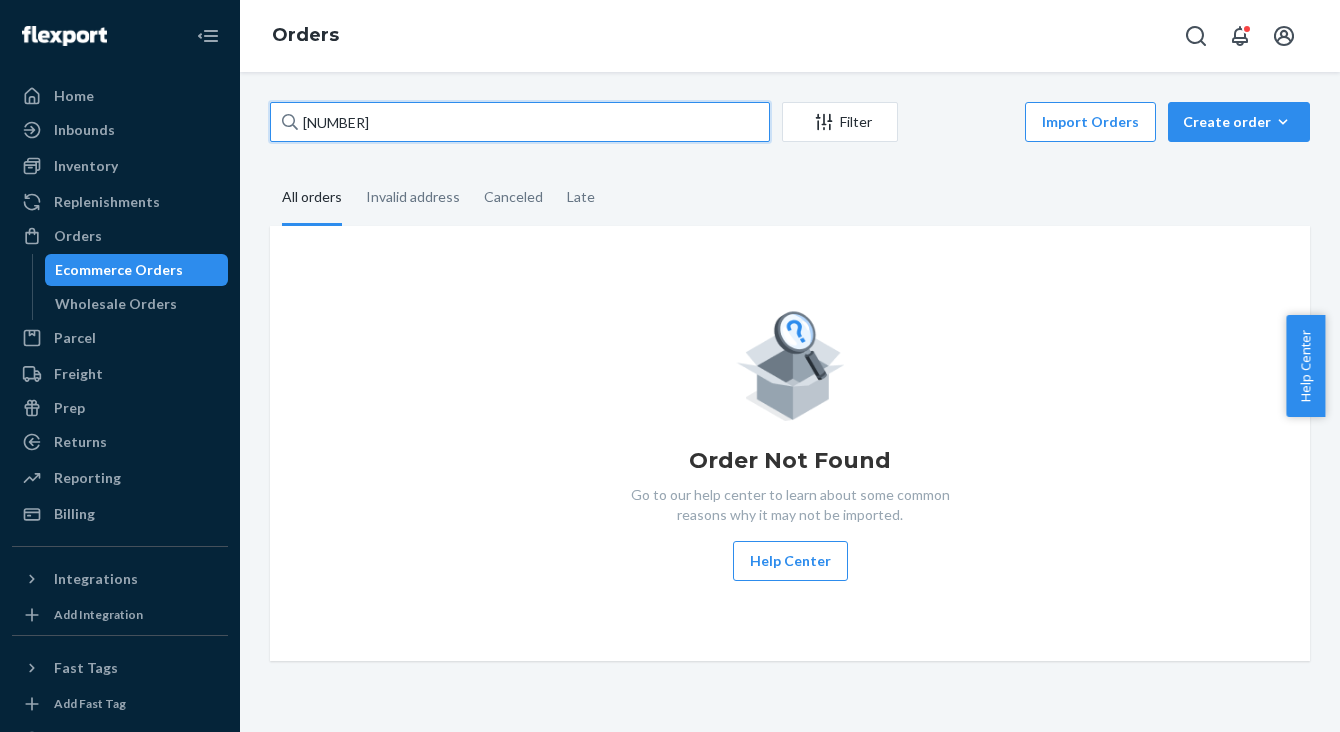 click on "[SSN]" at bounding box center (520, 122) 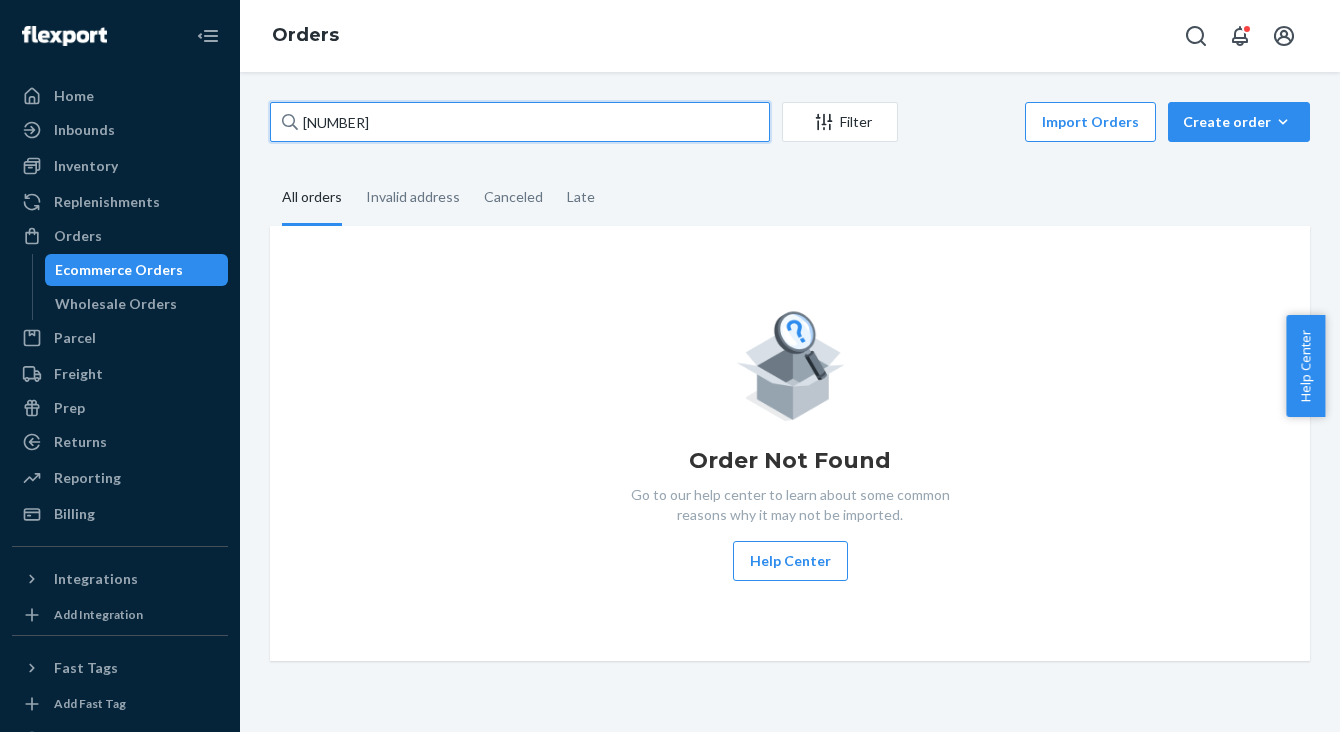click on "[SSN]" at bounding box center (520, 122) 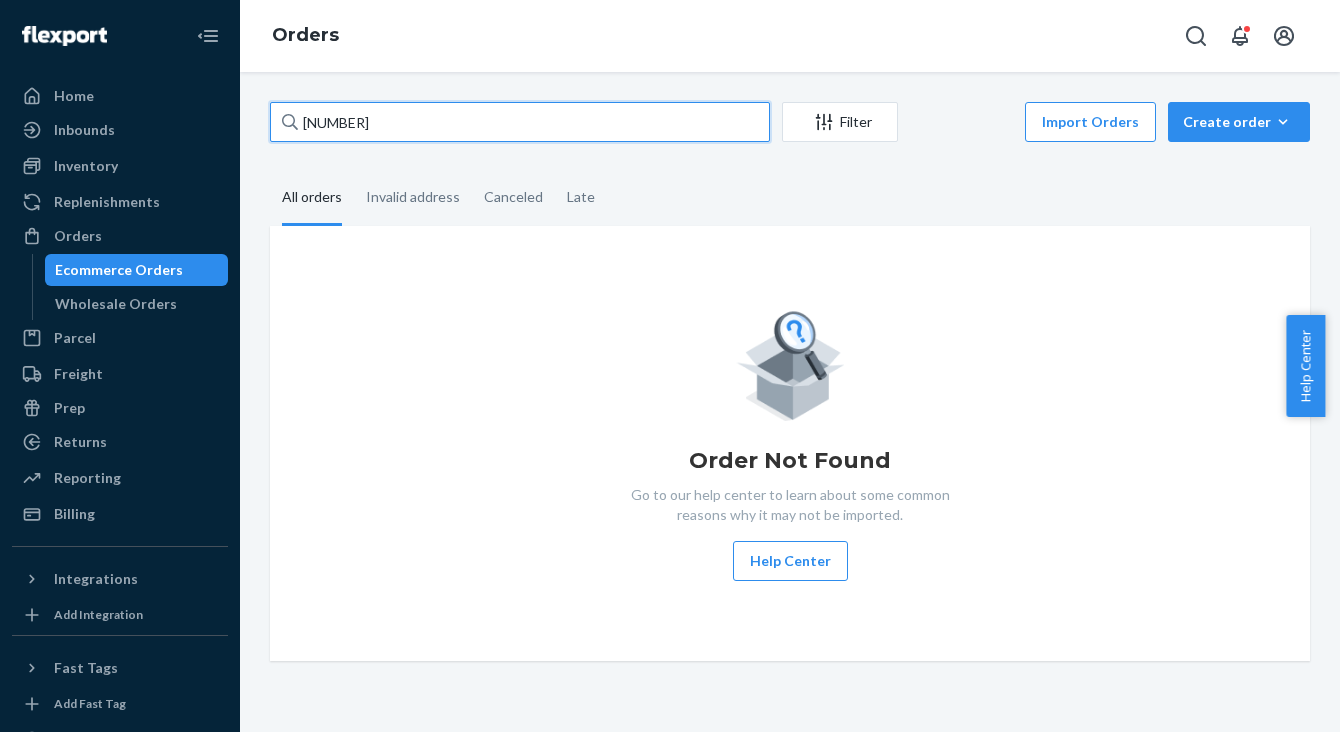 click on "[SSN]" at bounding box center (520, 122) 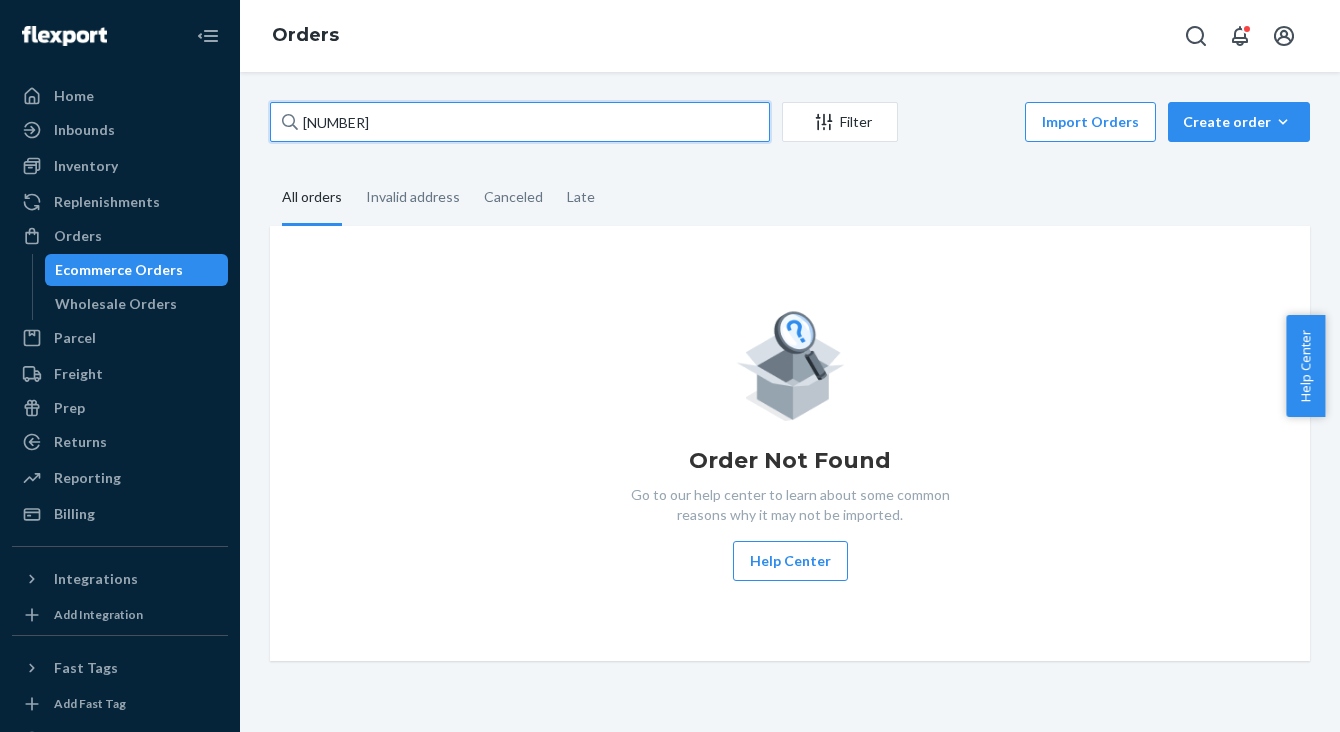 paste 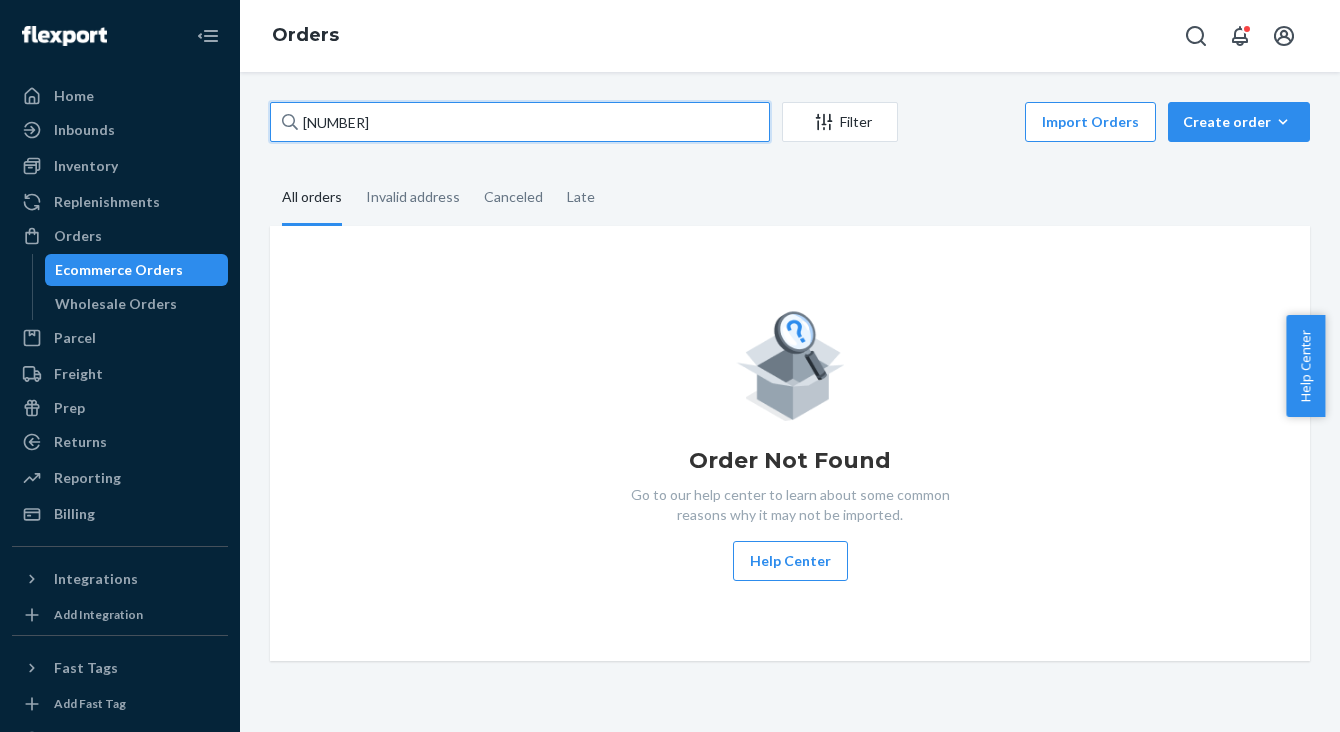 type on "[SSN]" 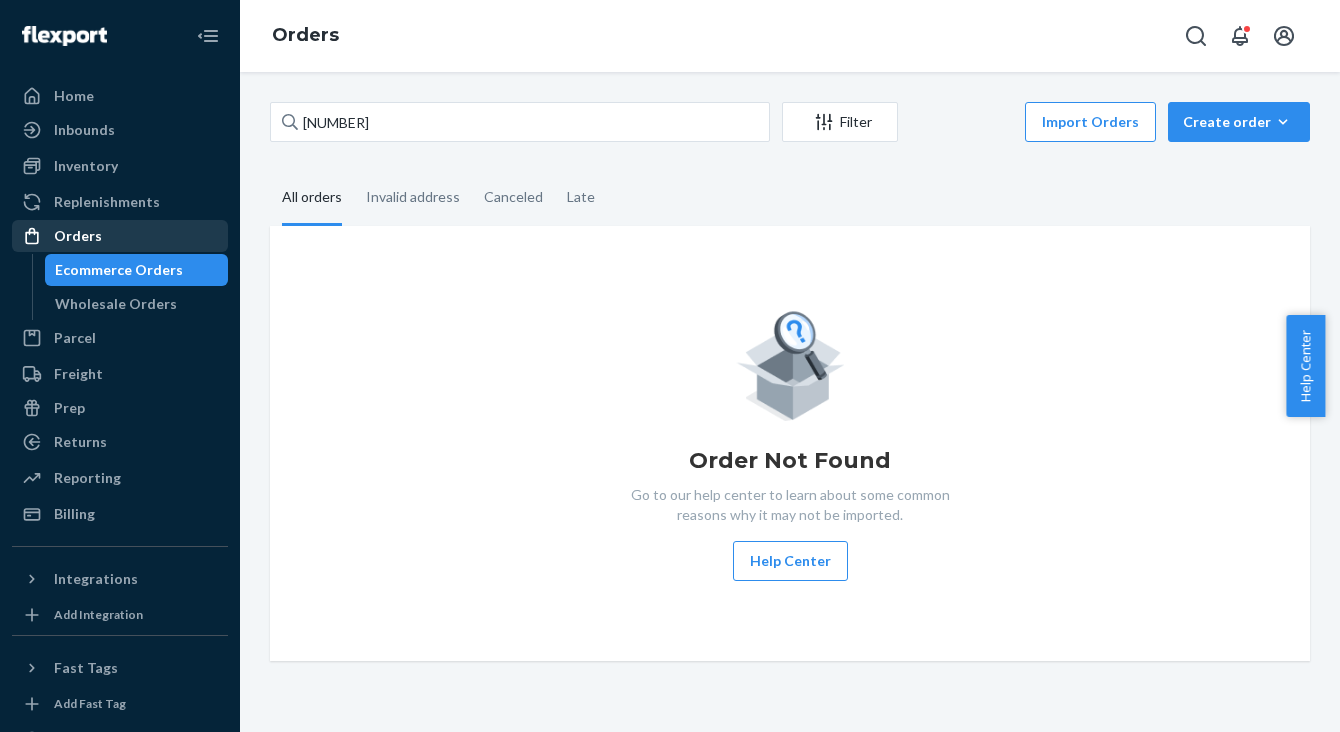 click on "Orders" at bounding box center (120, 236) 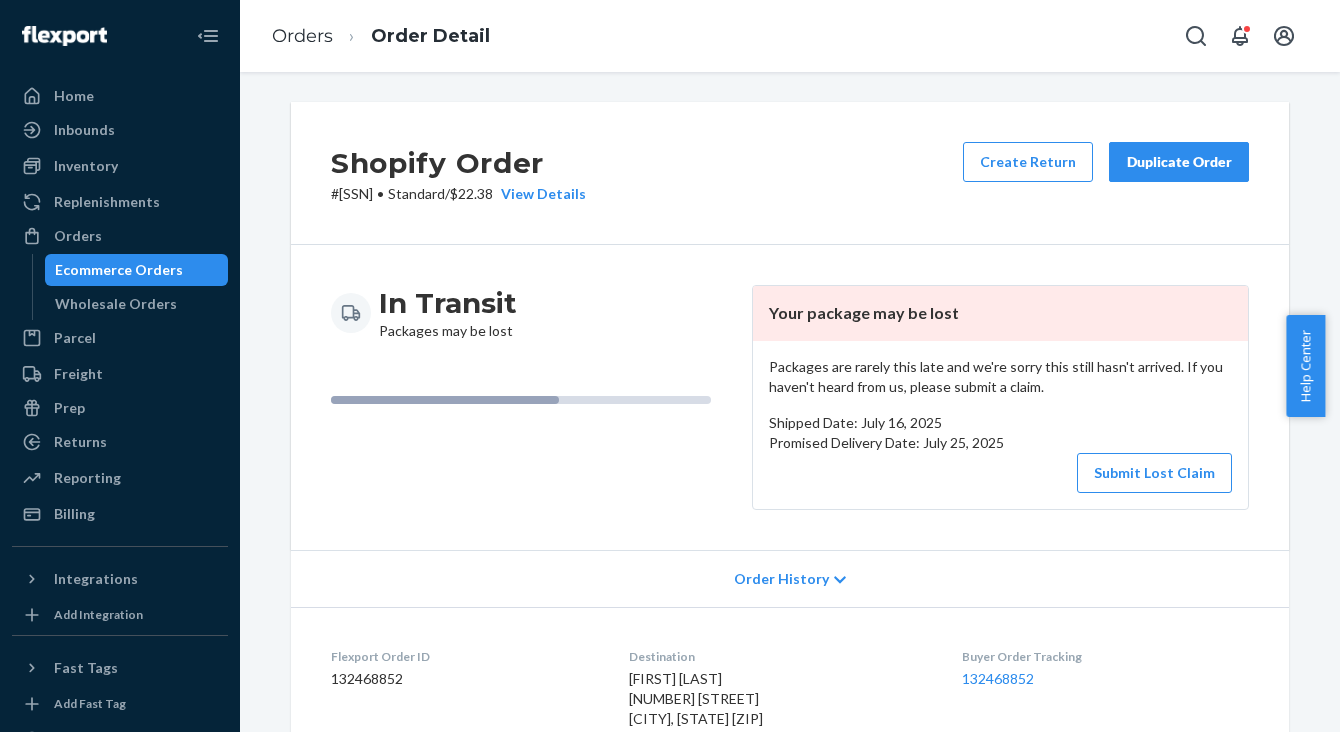 scroll, scrollTop: 0, scrollLeft: 0, axis: both 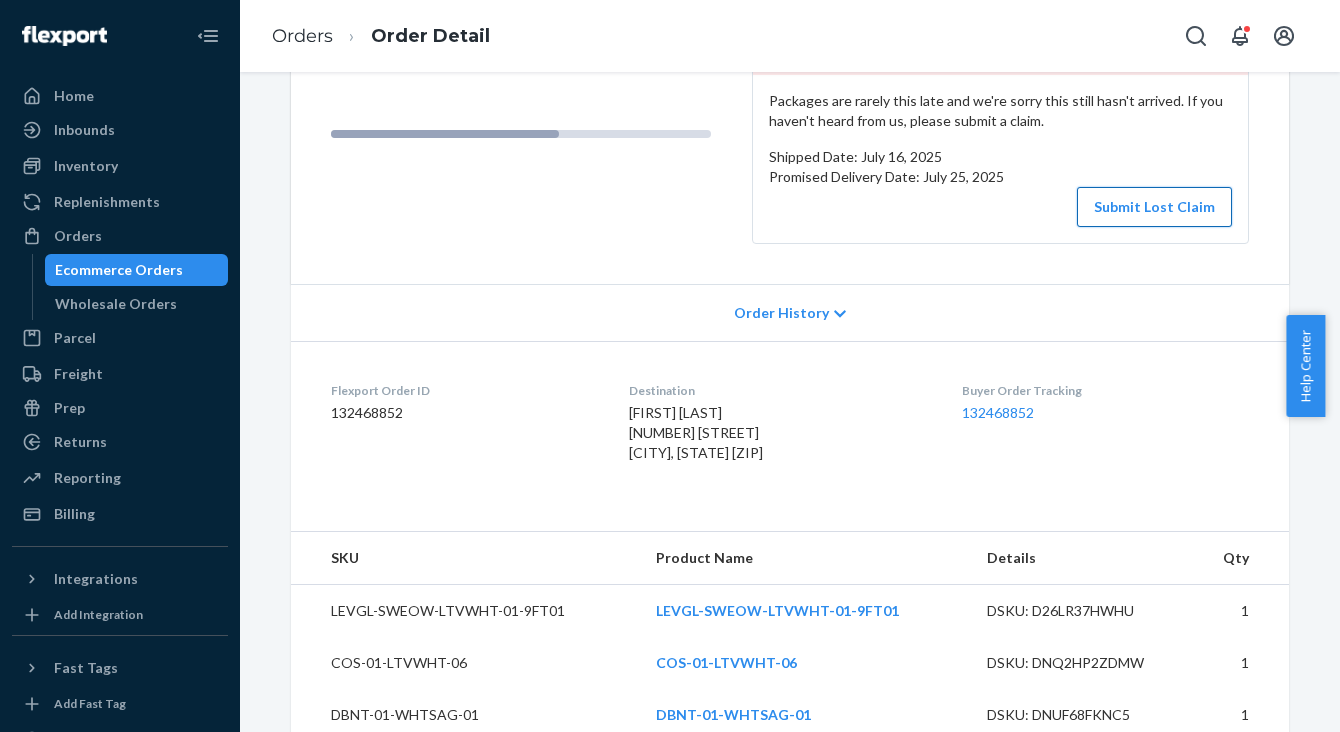 click on "Submit Lost Claim" at bounding box center [1154, 207] 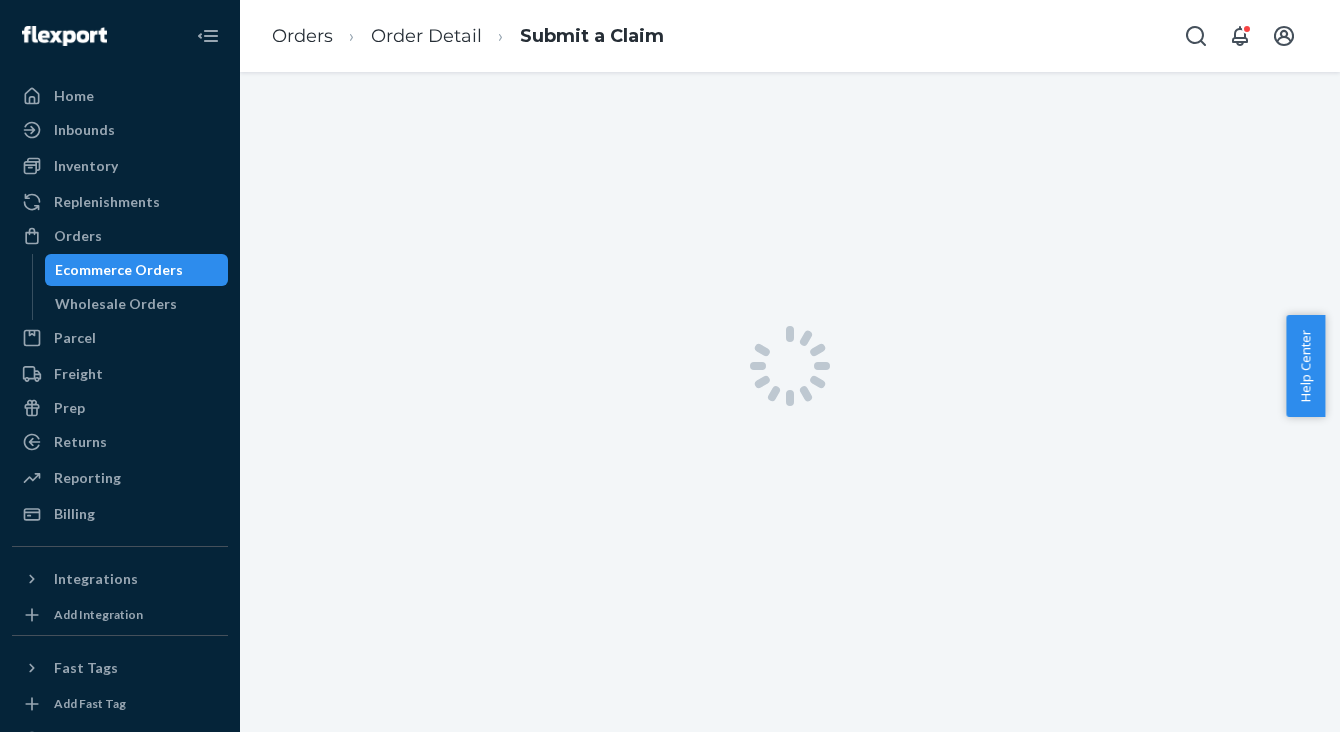 scroll, scrollTop: 0, scrollLeft: 0, axis: both 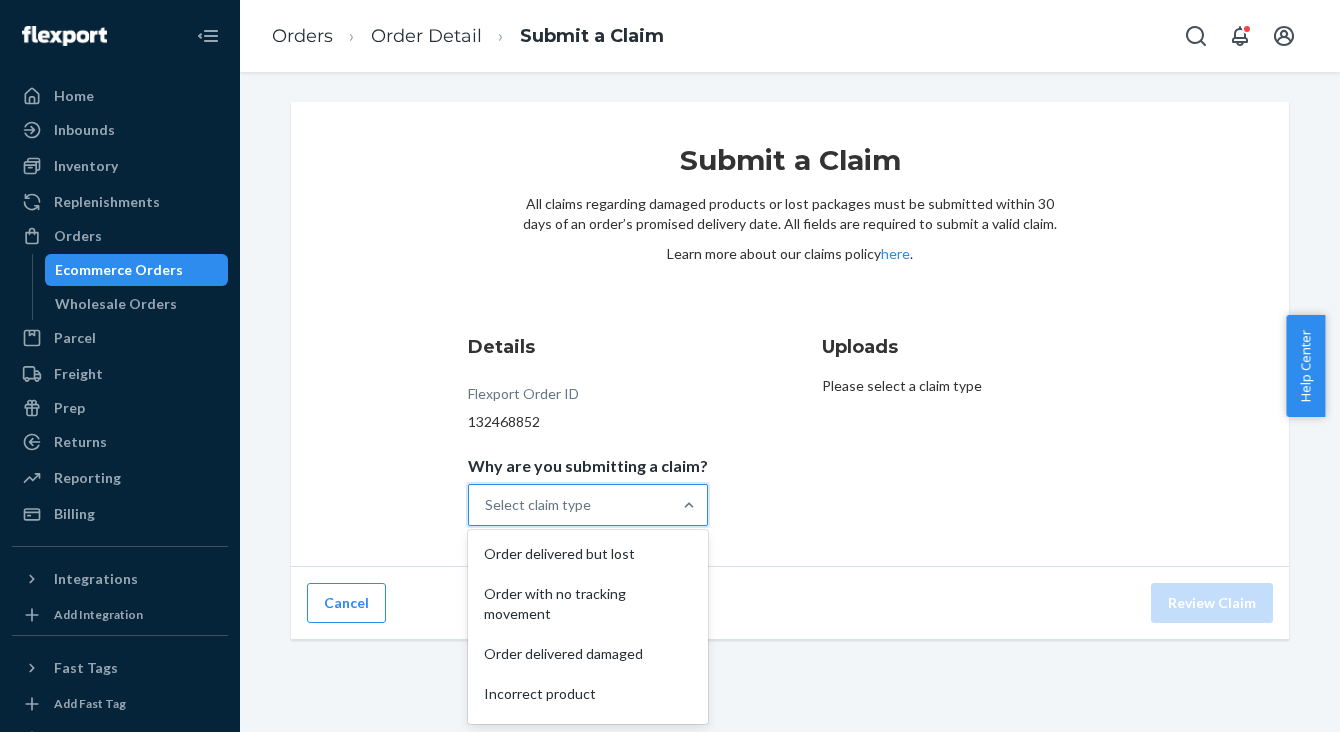 click on "Select claim type" at bounding box center (570, 505) 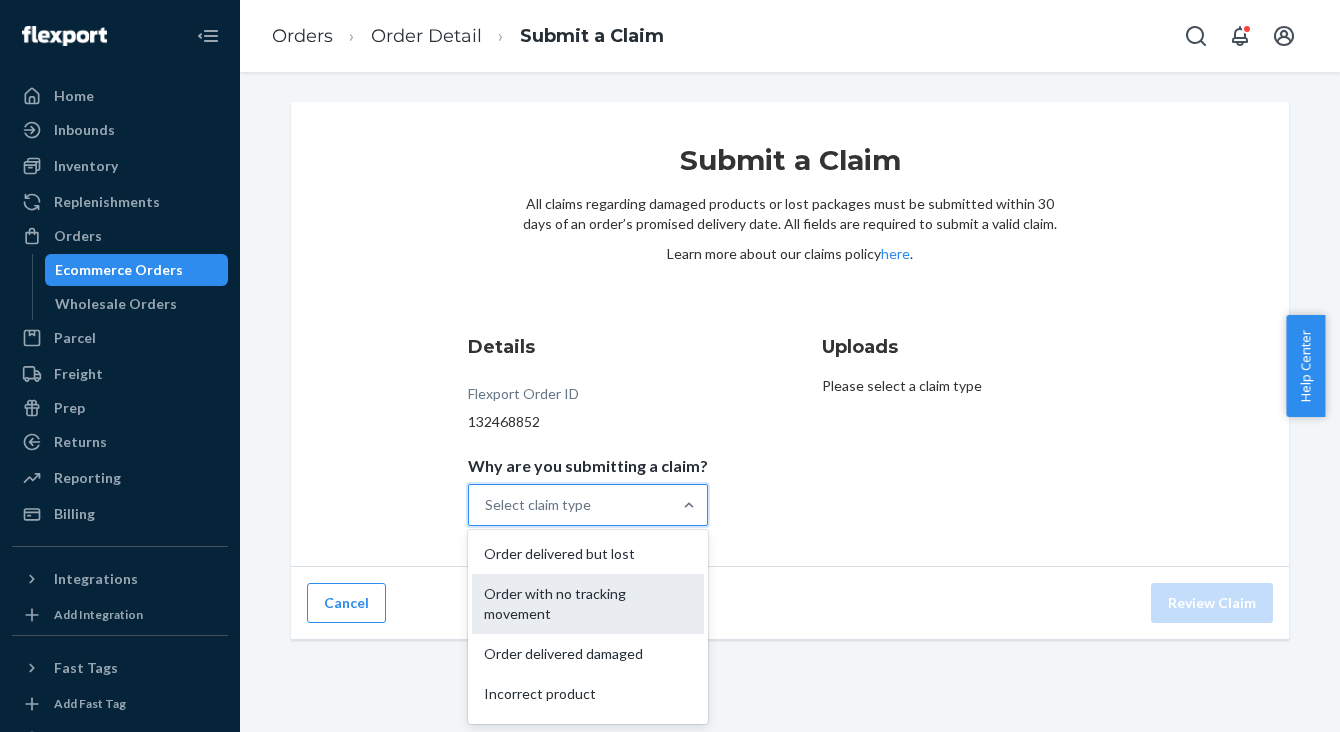 click on "Order with no tracking movement" at bounding box center [588, 604] 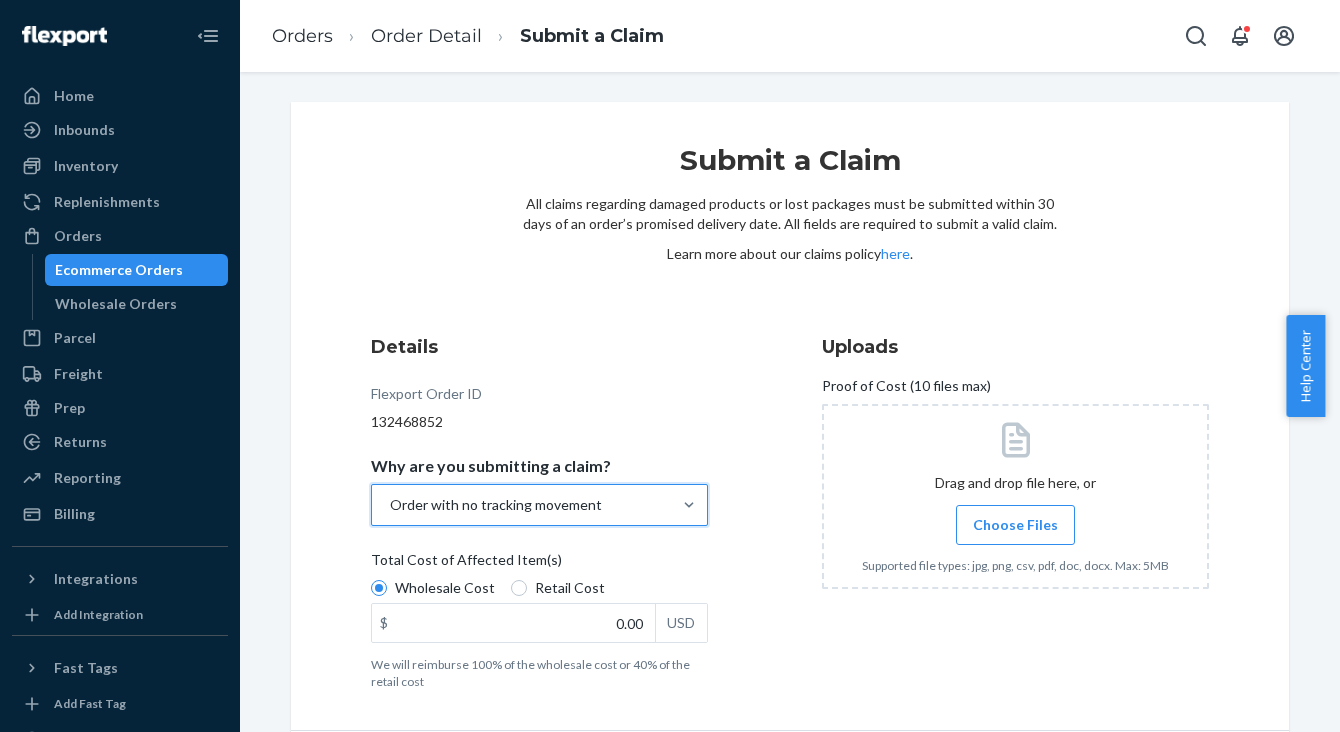 scroll, scrollTop: 73, scrollLeft: 0, axis: vertical 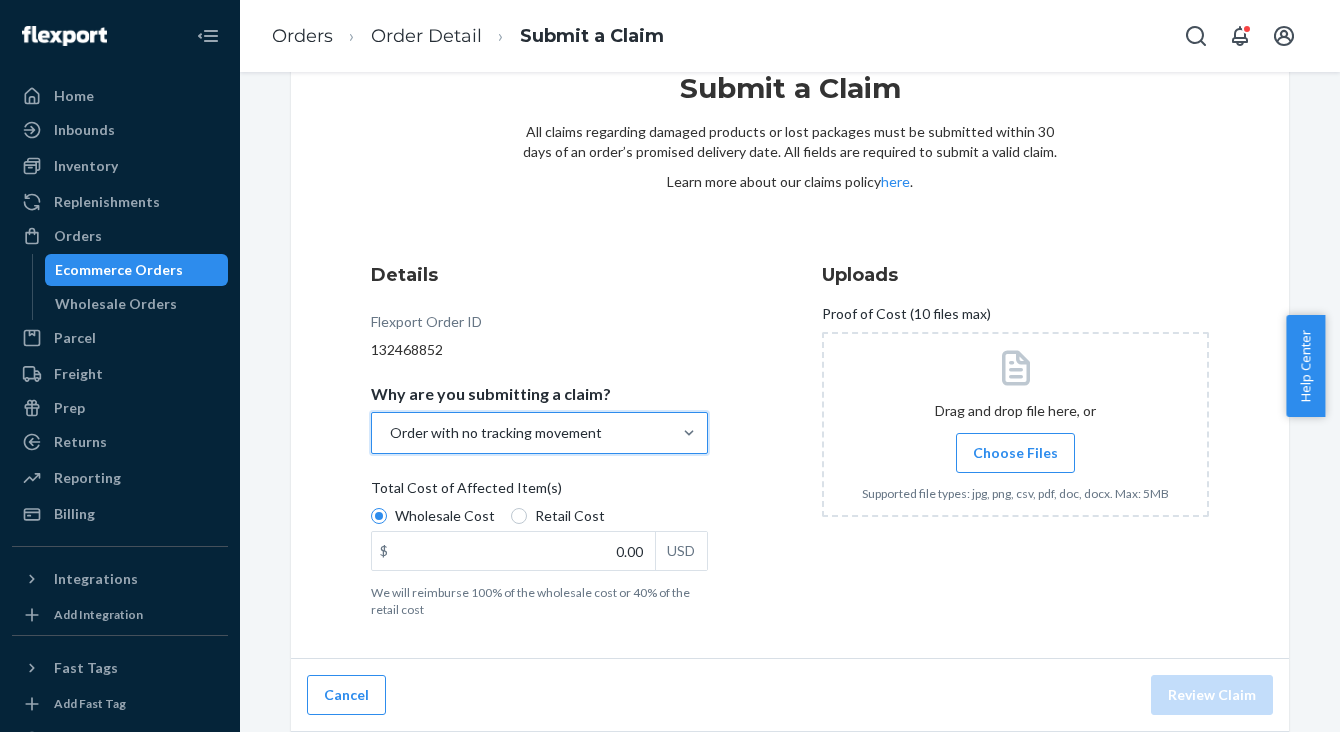 click on "[SSN]" at bounding box center (539, 350) 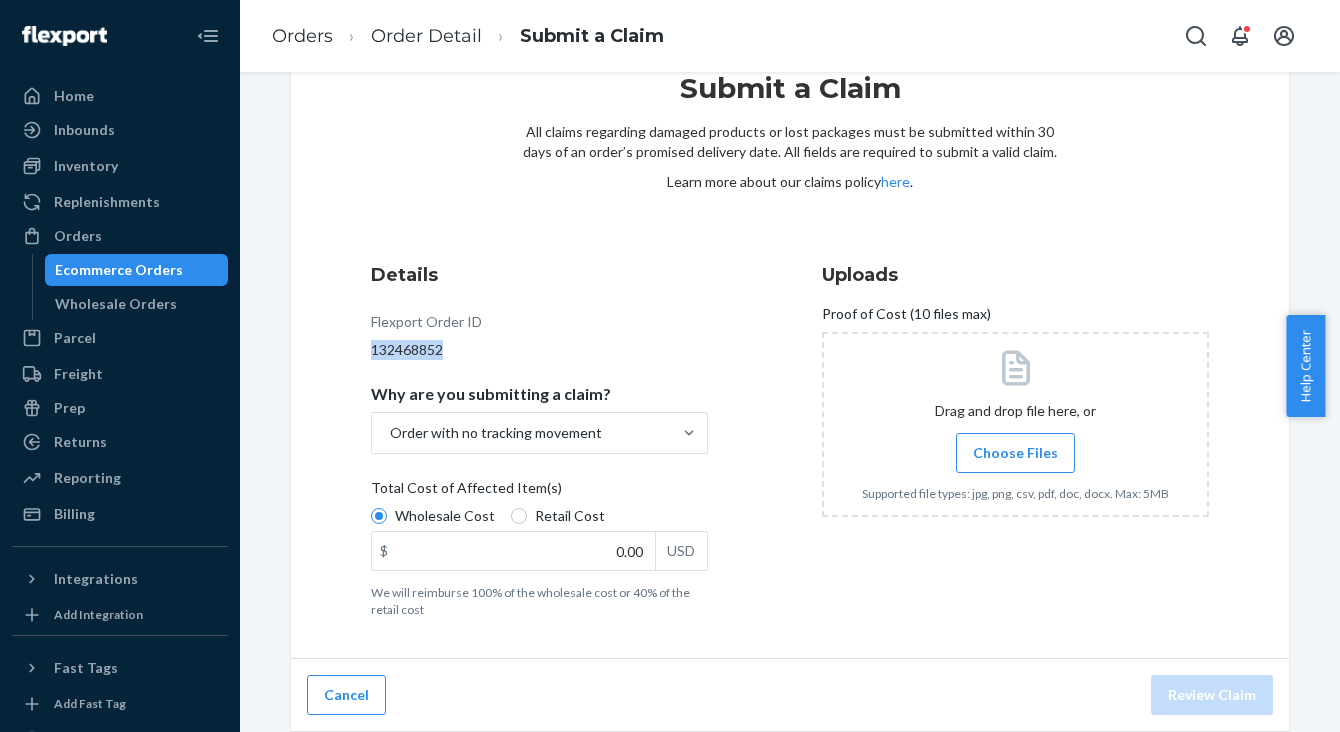copy on "[SSN]" 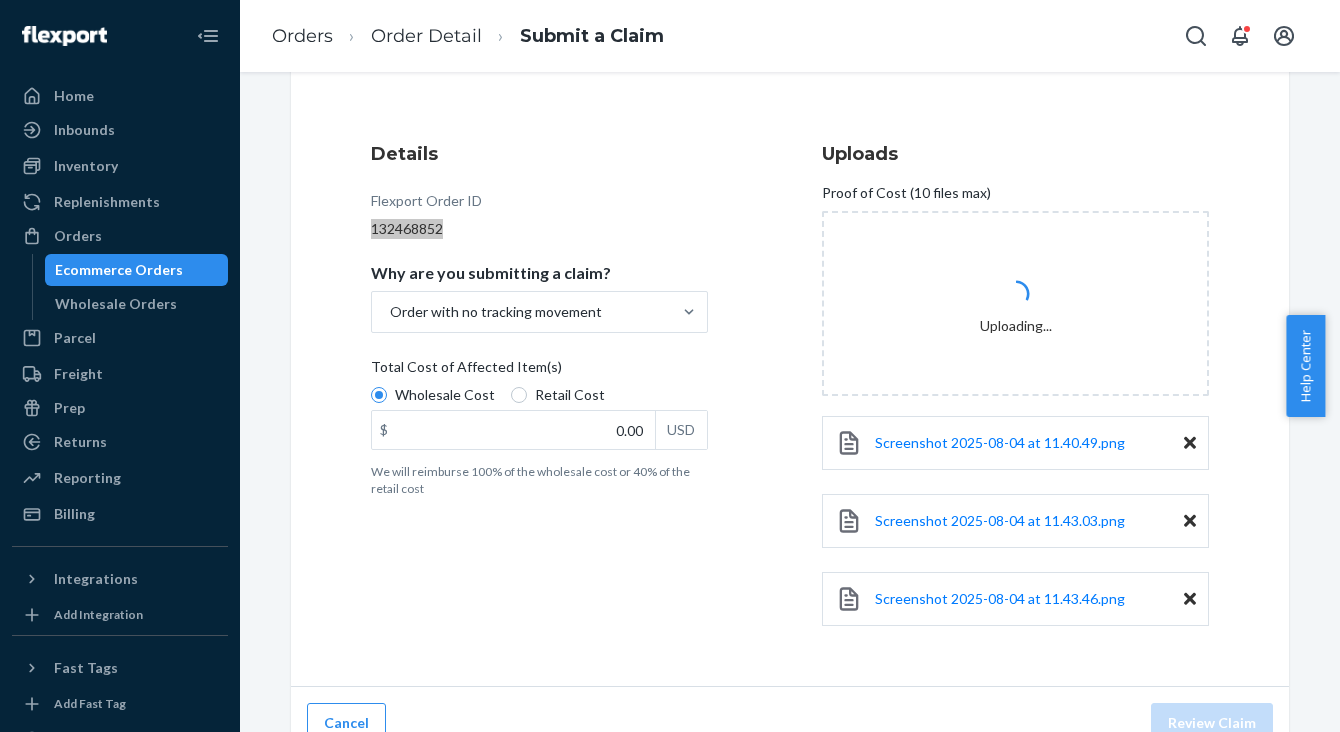 scroll, scrollTop: 222, scrollLeft: 0, axis: vertical 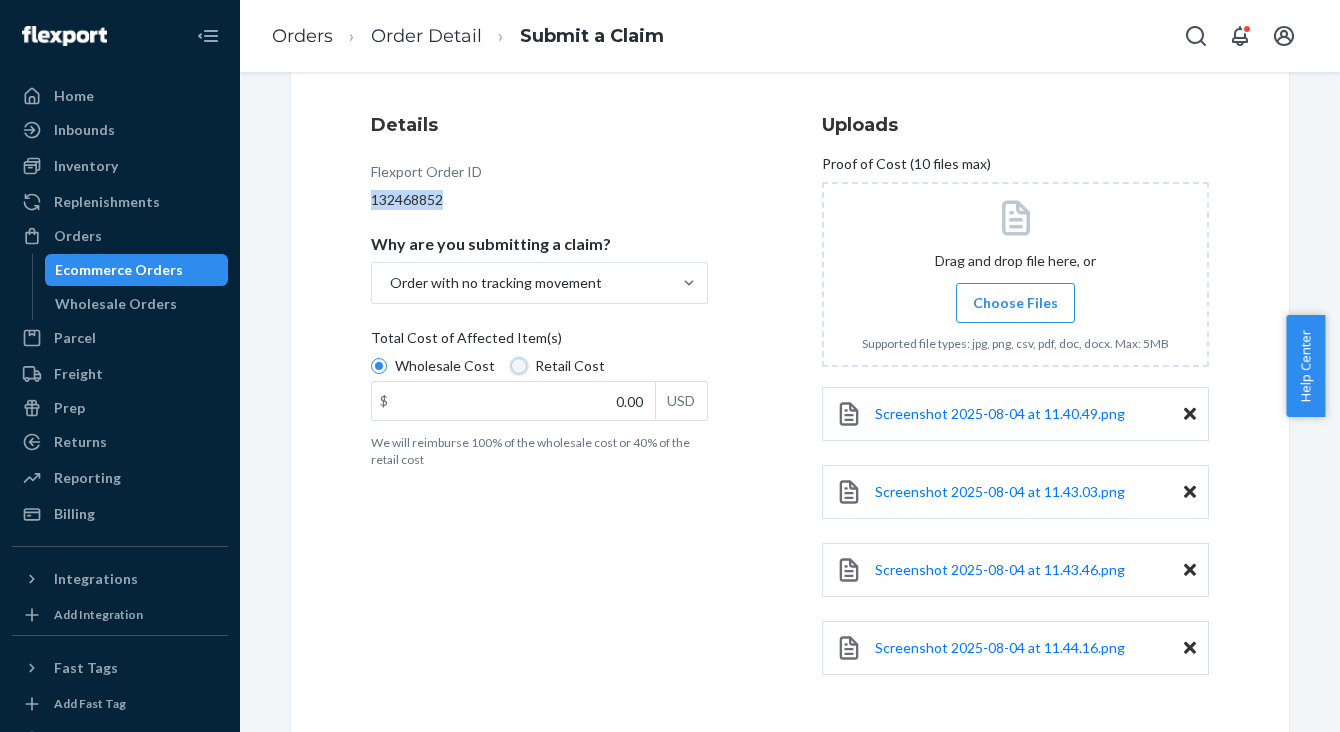 click on "Retail Cost" at bounding box center (519, 366) 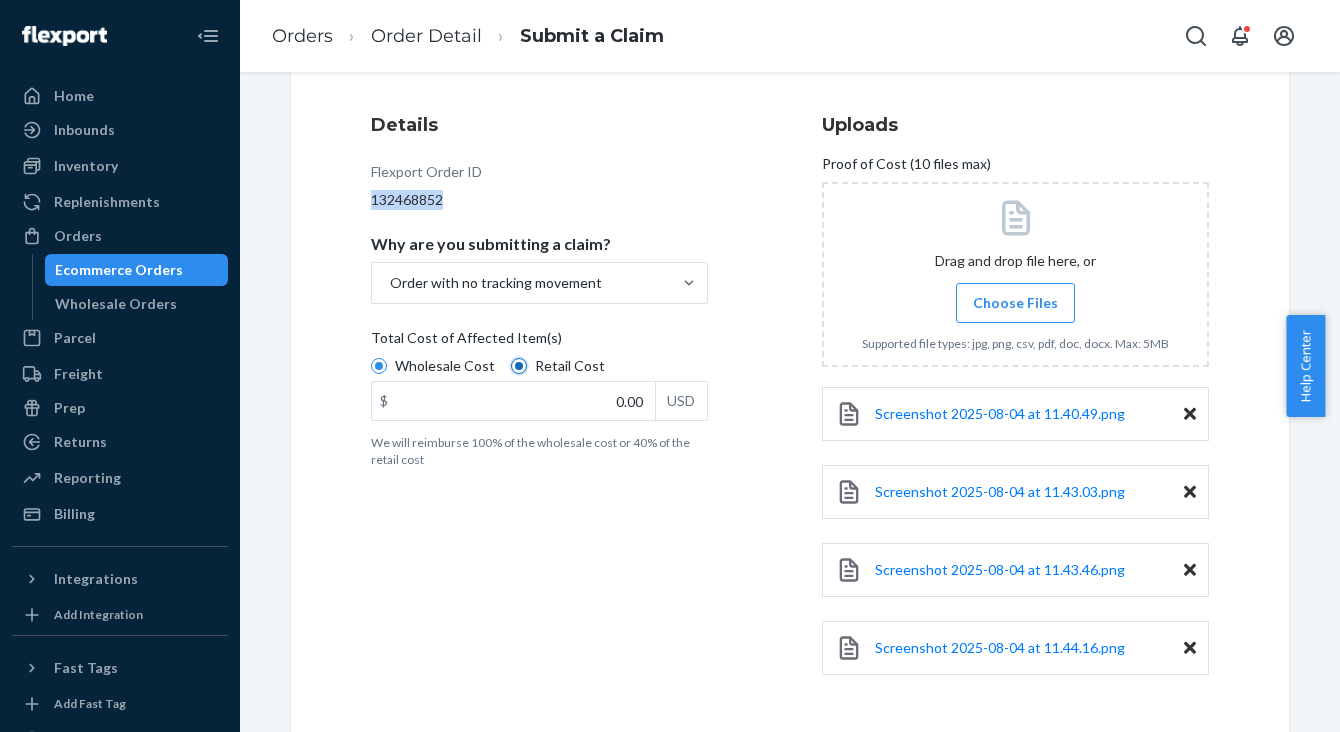 radio on "true" 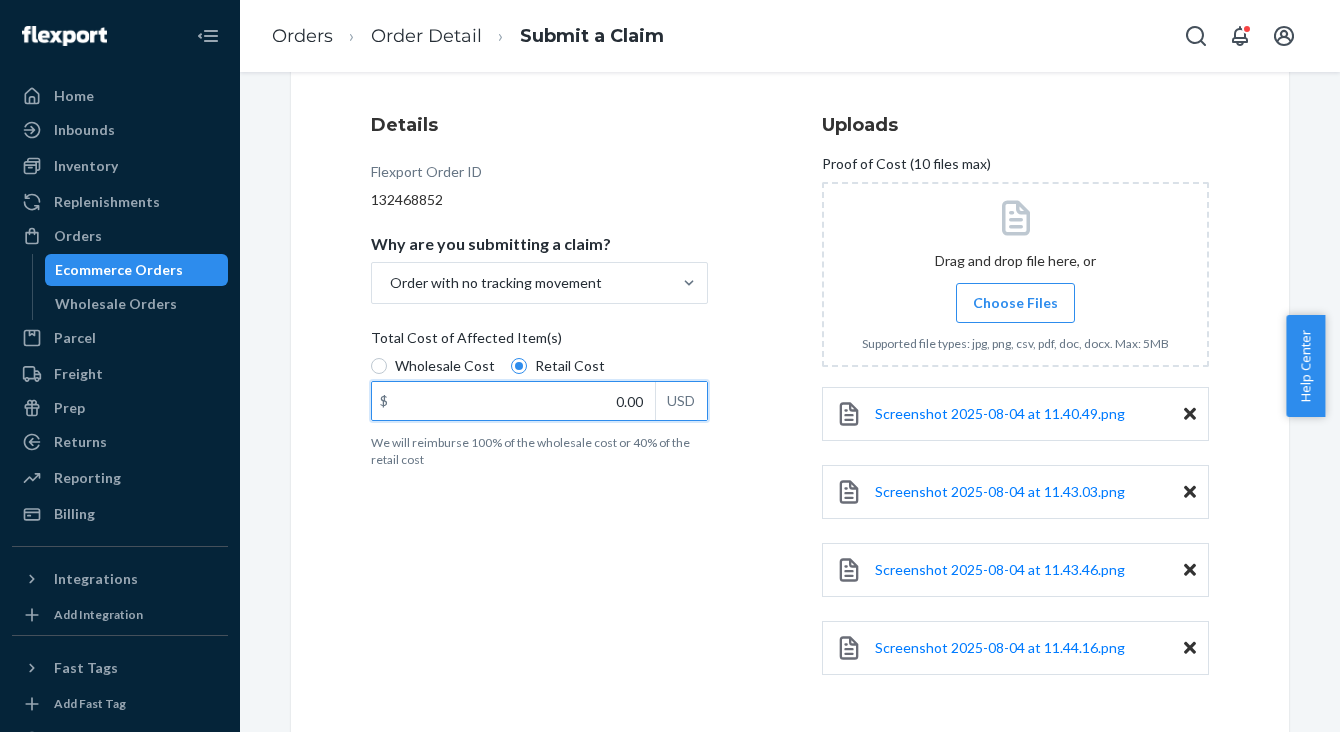 click on "0.00" at bounding box center [513, 401] 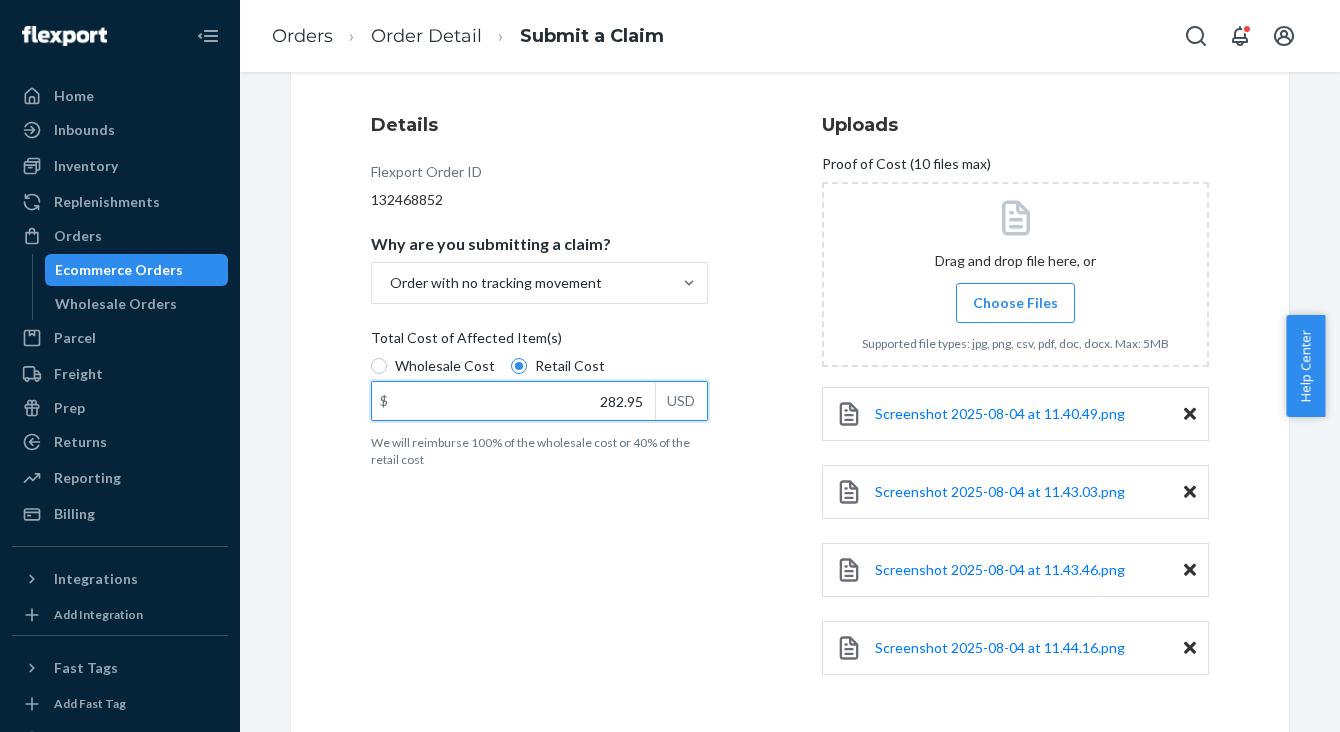 type on "282.95" 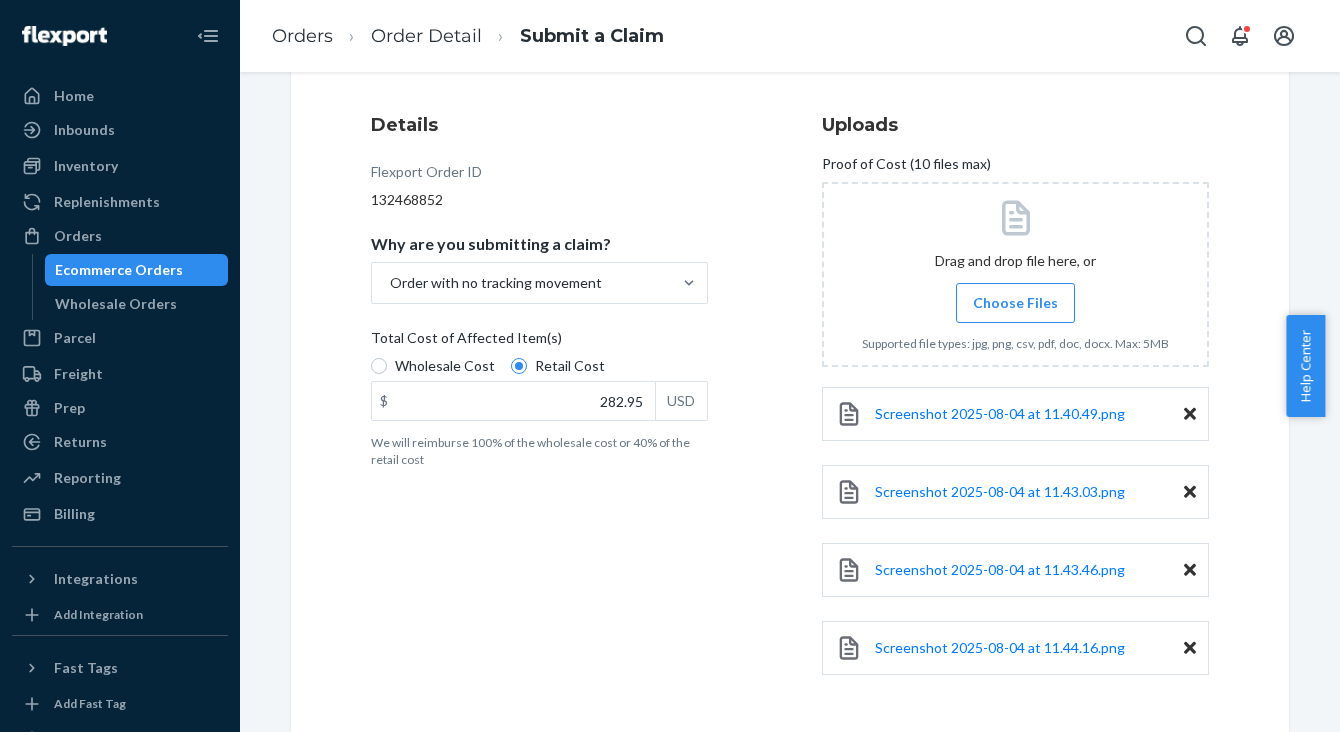 click on "Details Flexport Order ID 132468852 Why are you submitting a claim? Order with no tracking movement Total Cost of Affected Item(s) Wholesale Cost Retail Cost $ 282.95 USD We will reimburse 100% of the wholesale cost or 40% of the retail cost" at bounding box center (564, 403) 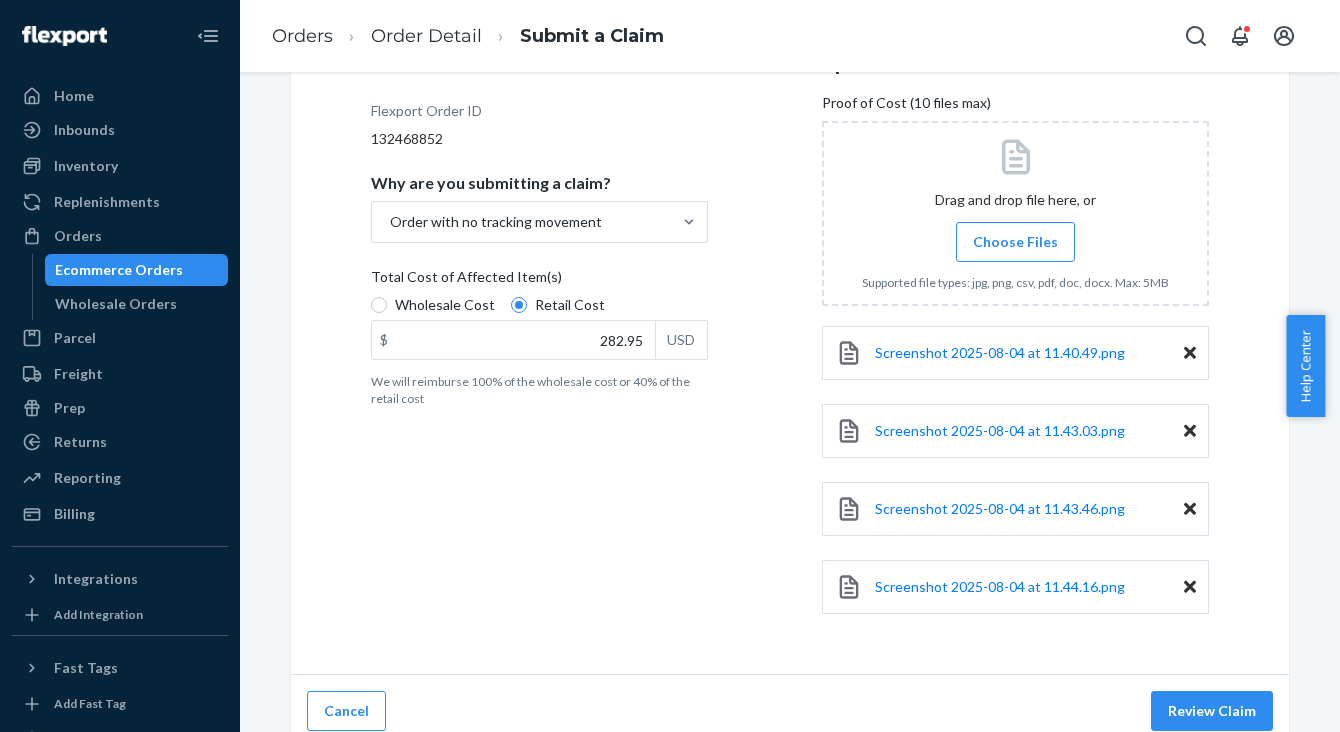 scroll, scrollTop: 300, scrollLeft: 0, axis: vertical 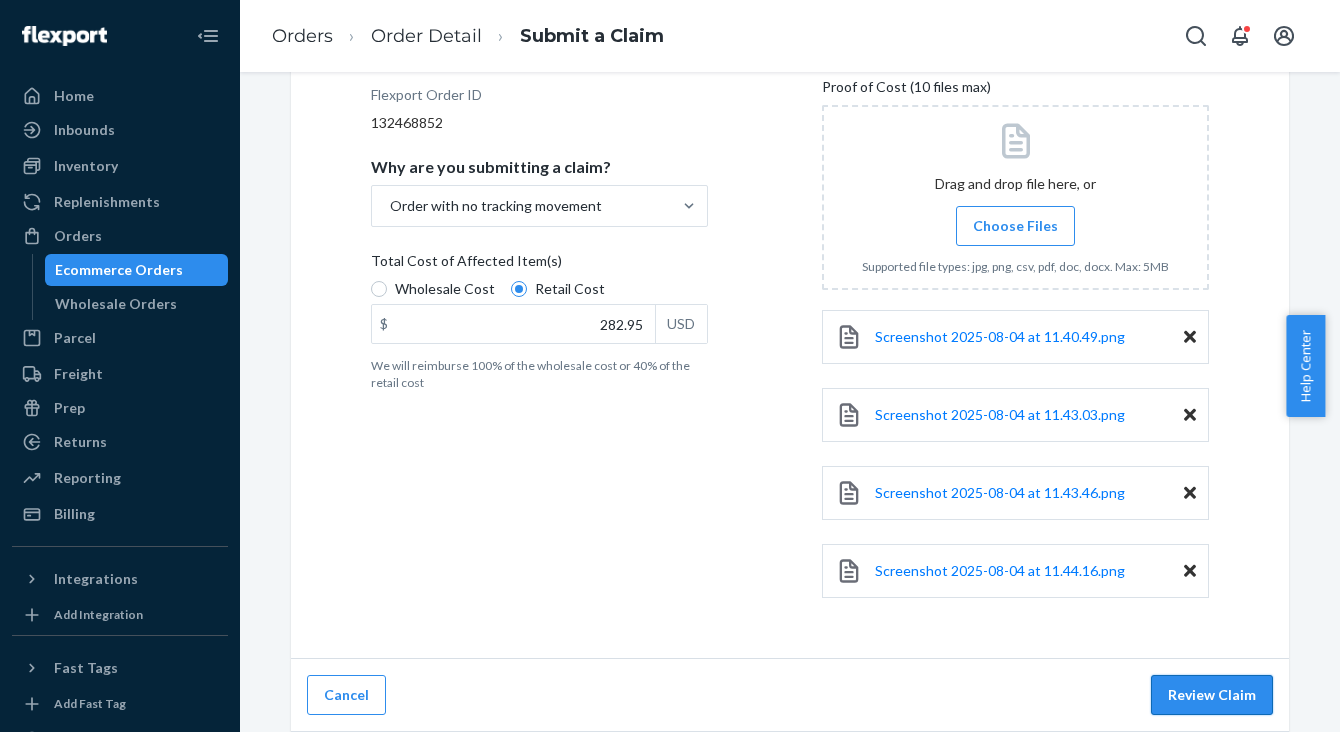 click on "Review Claim" at bounding box center (1212, 695) 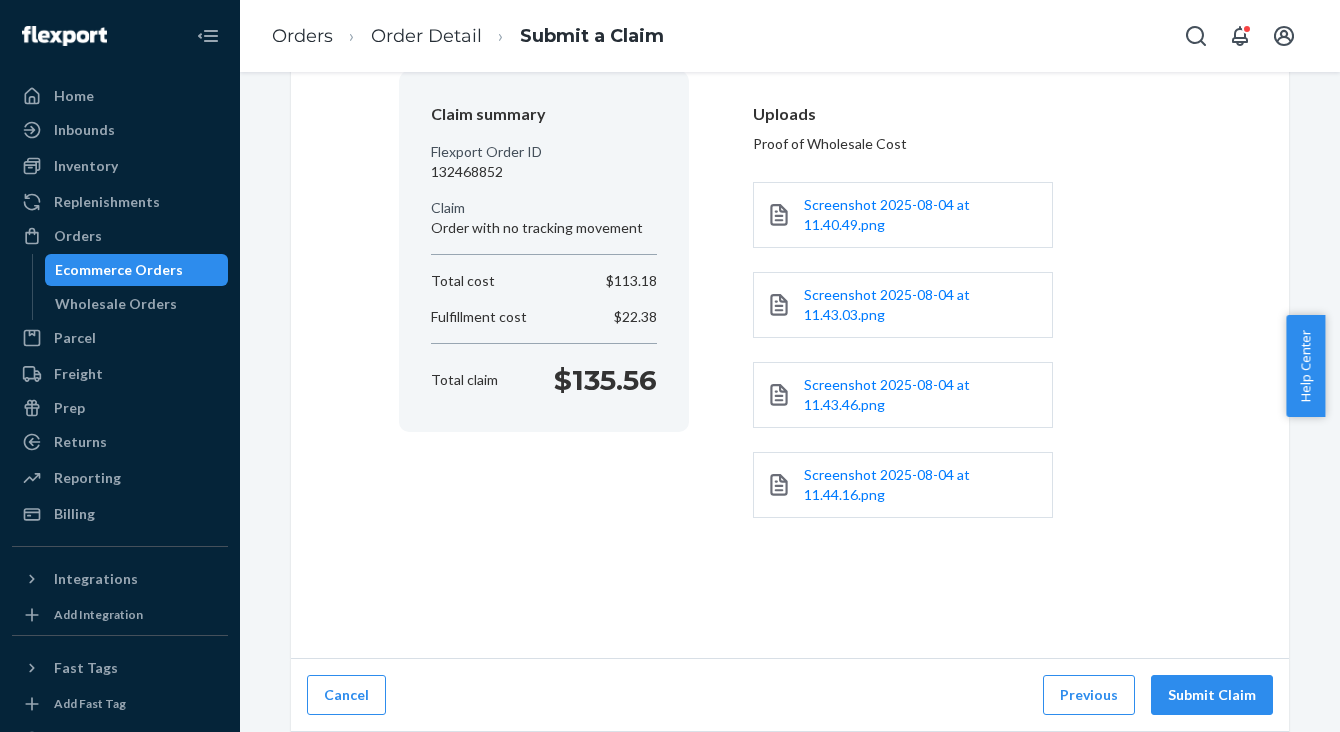 scroll, scrollTop: 171, scrollLeft: 0, axis: vertical 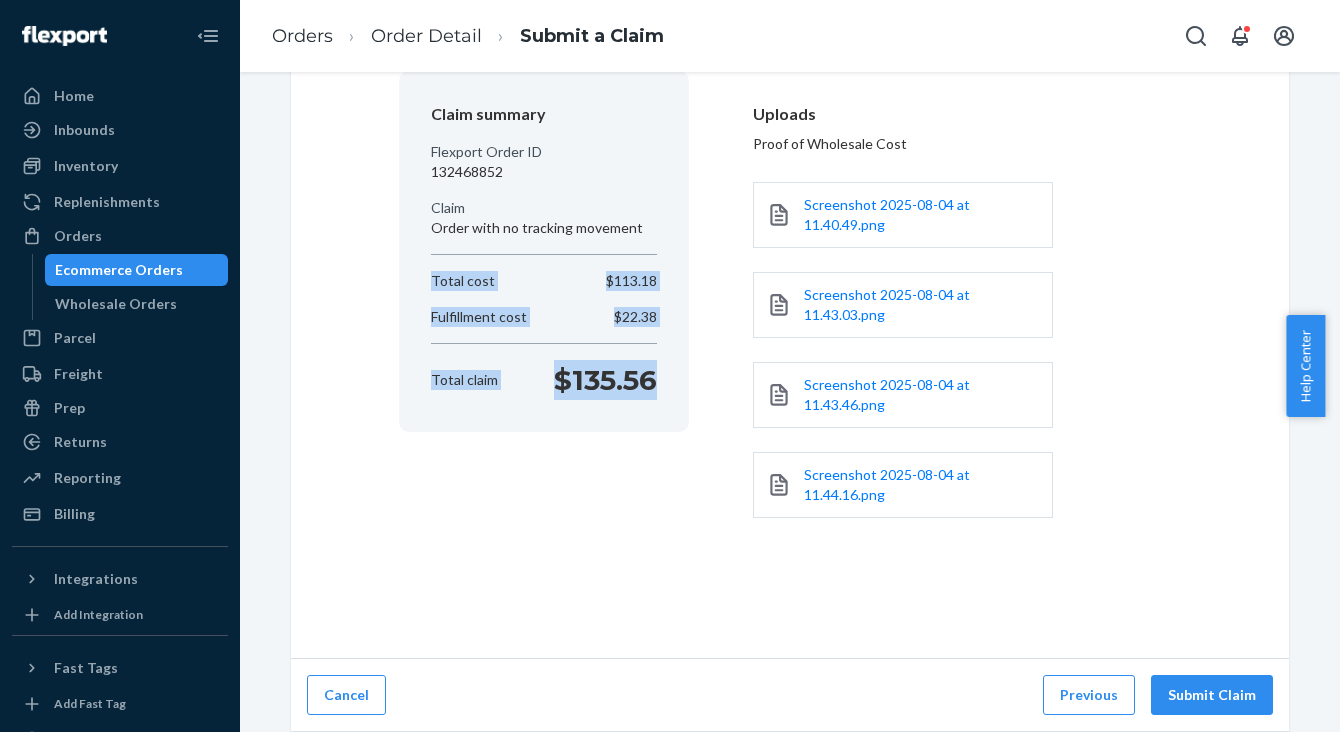 drag, startPoint x: 654, startPoint y: 386, endPoint x: 419, endPoint y: 284, distance: 256.18158 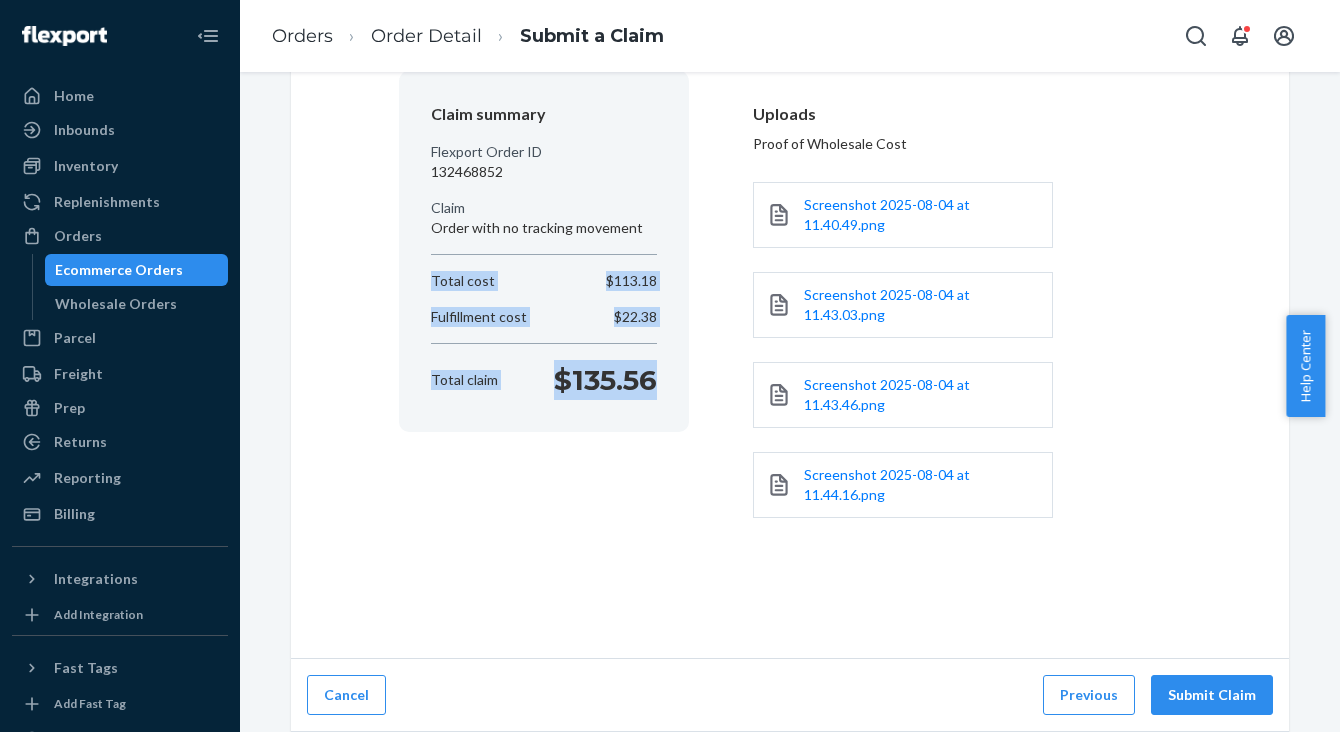 click on "Claim summary Flexport Order ID 132468852 Claim Order with no tracking movement Total cost $113.18 Fulfillment cost $22.38 Total claim $135.56" at bounding box center (544, 251) 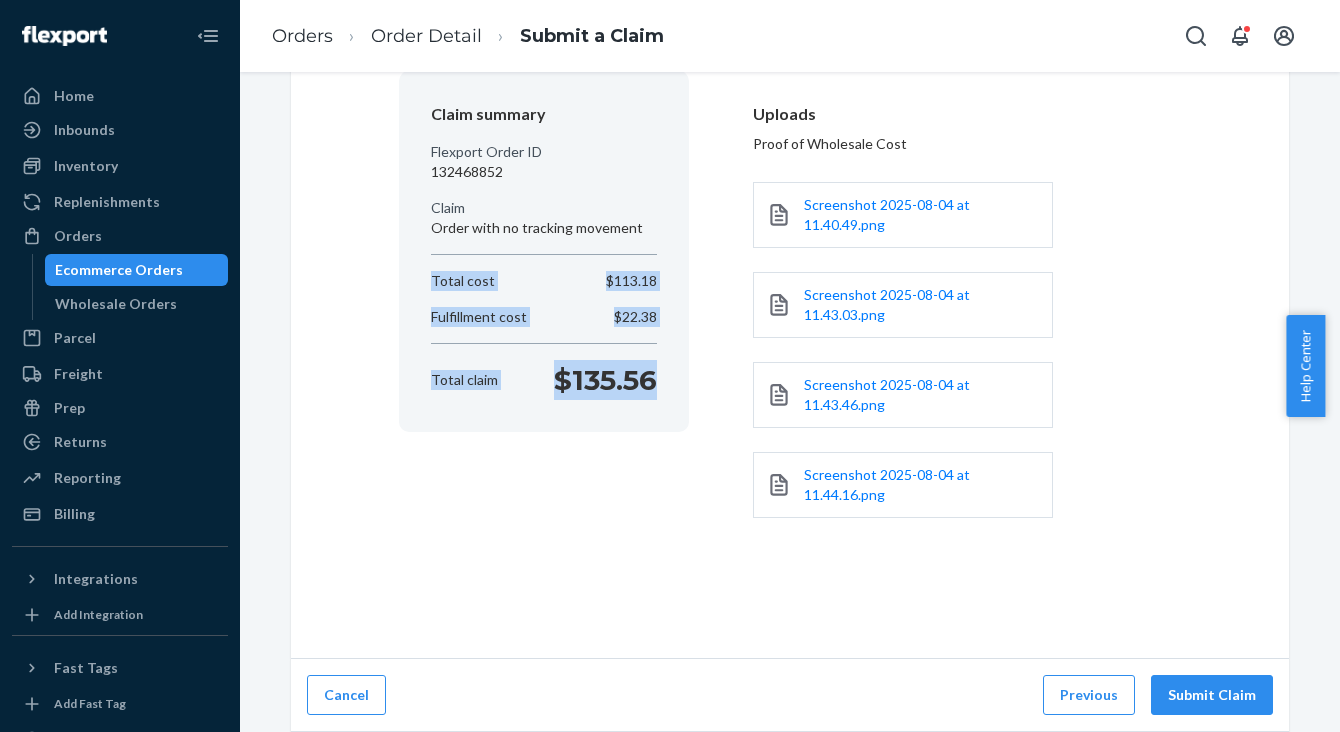 copy on "Total cost $113.18 Fulfillment cost $22.38 Total claim $135.56" 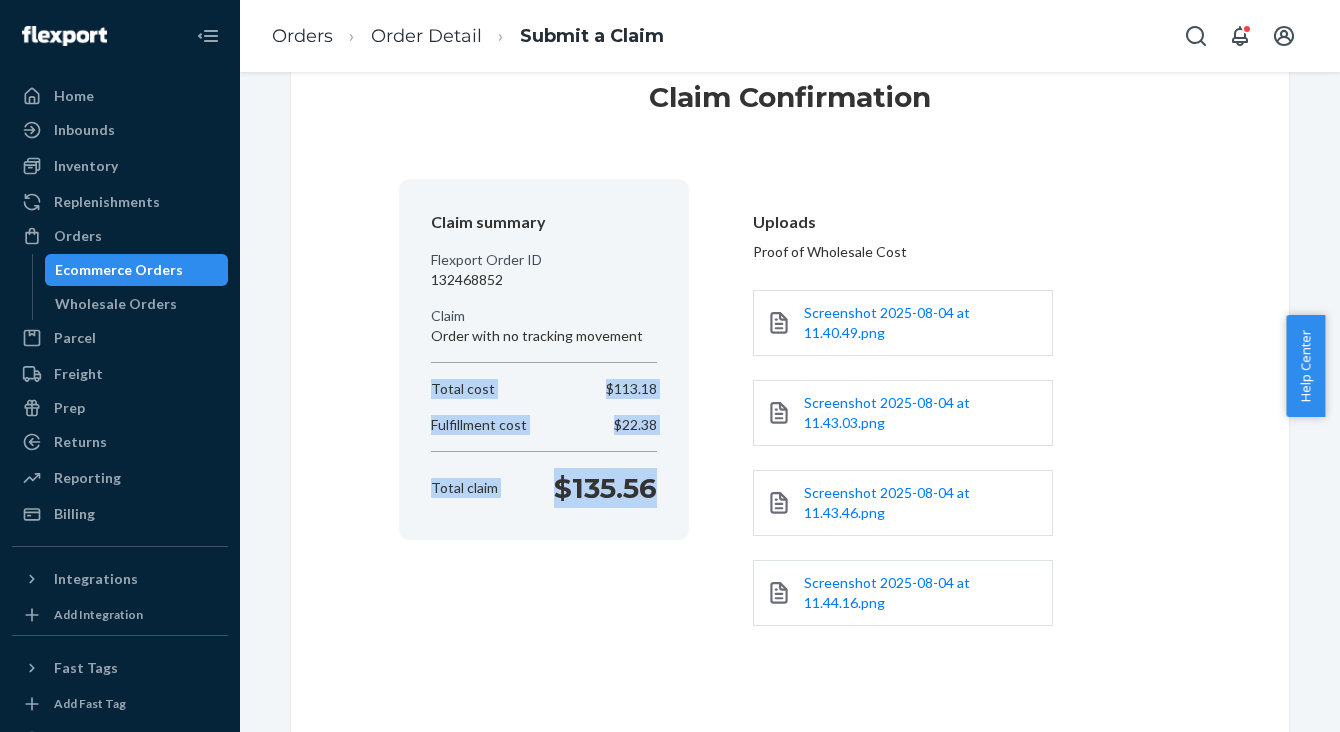 scroll, scrollTop: 57, scrollLeft: 0, axis: vertical 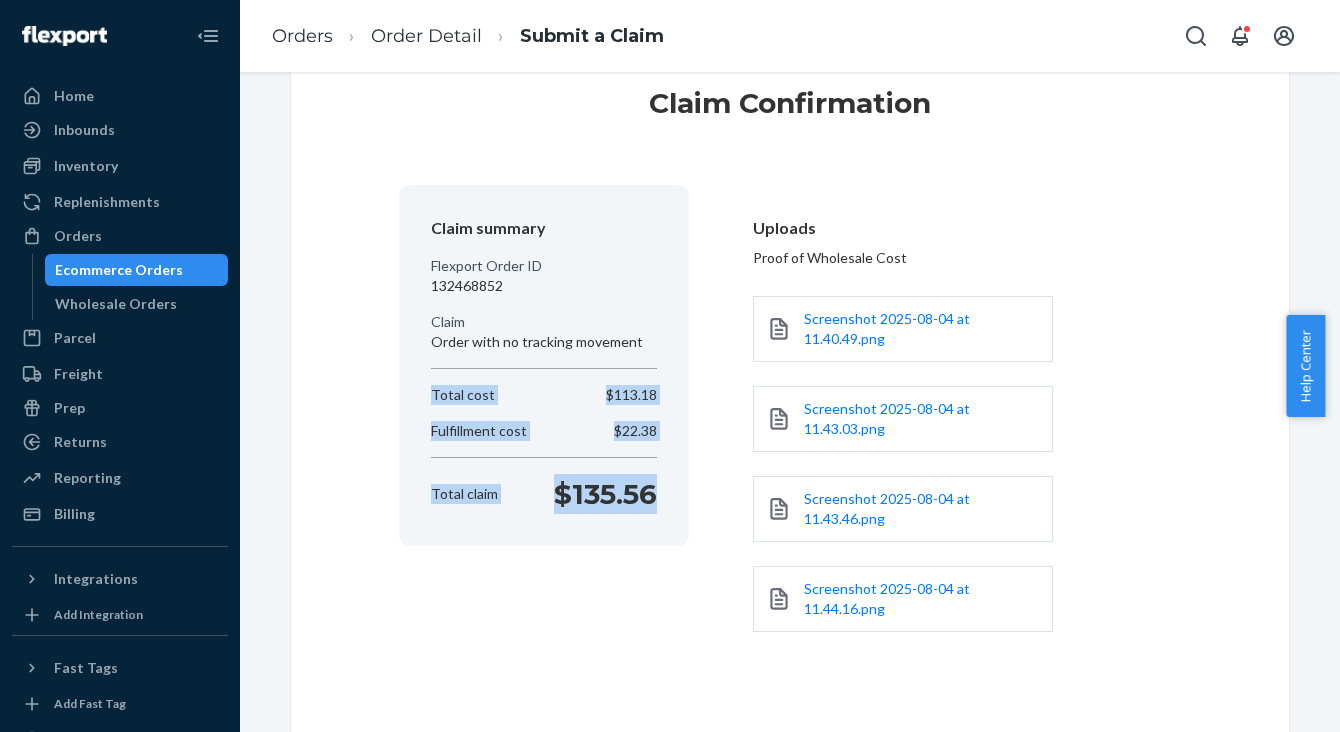 click on "[SSN]" at bounding box center (544, 286) 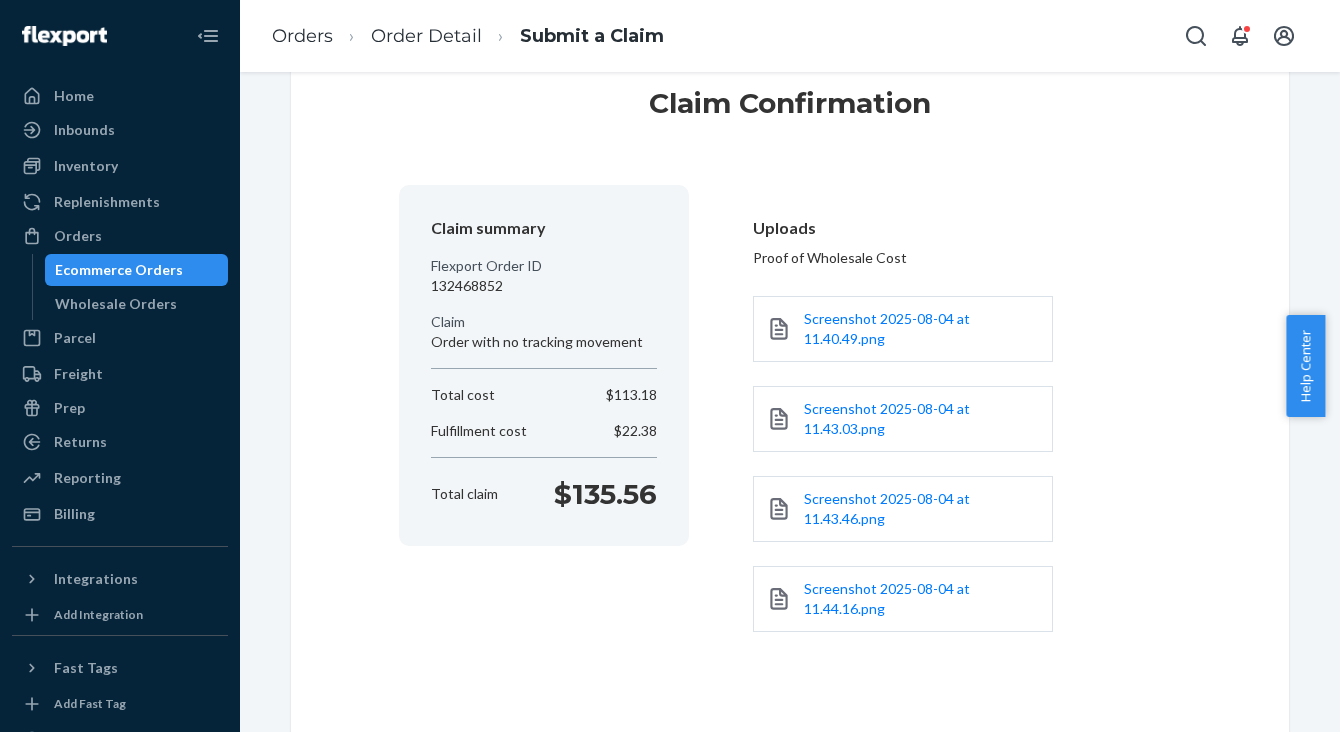 click on "[SSN]" at bounding box center (544, 286) 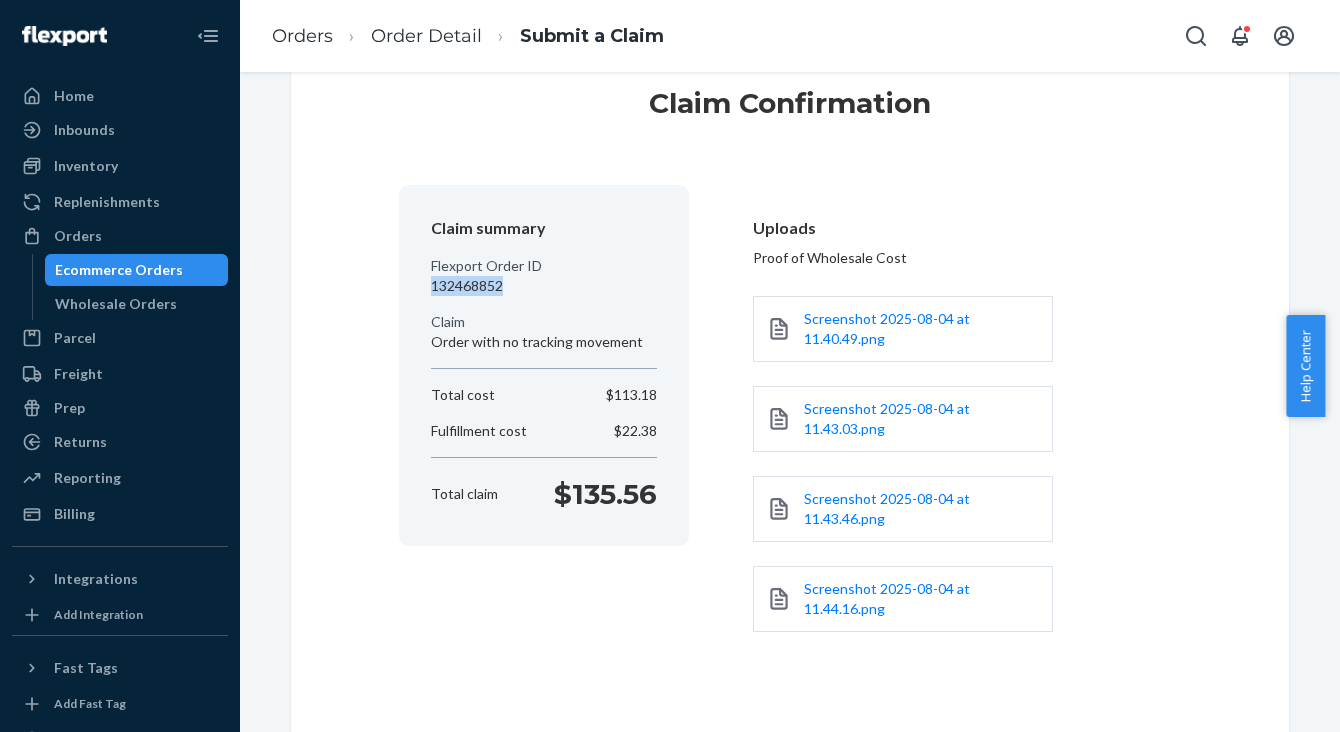 copy on "[SSN]" 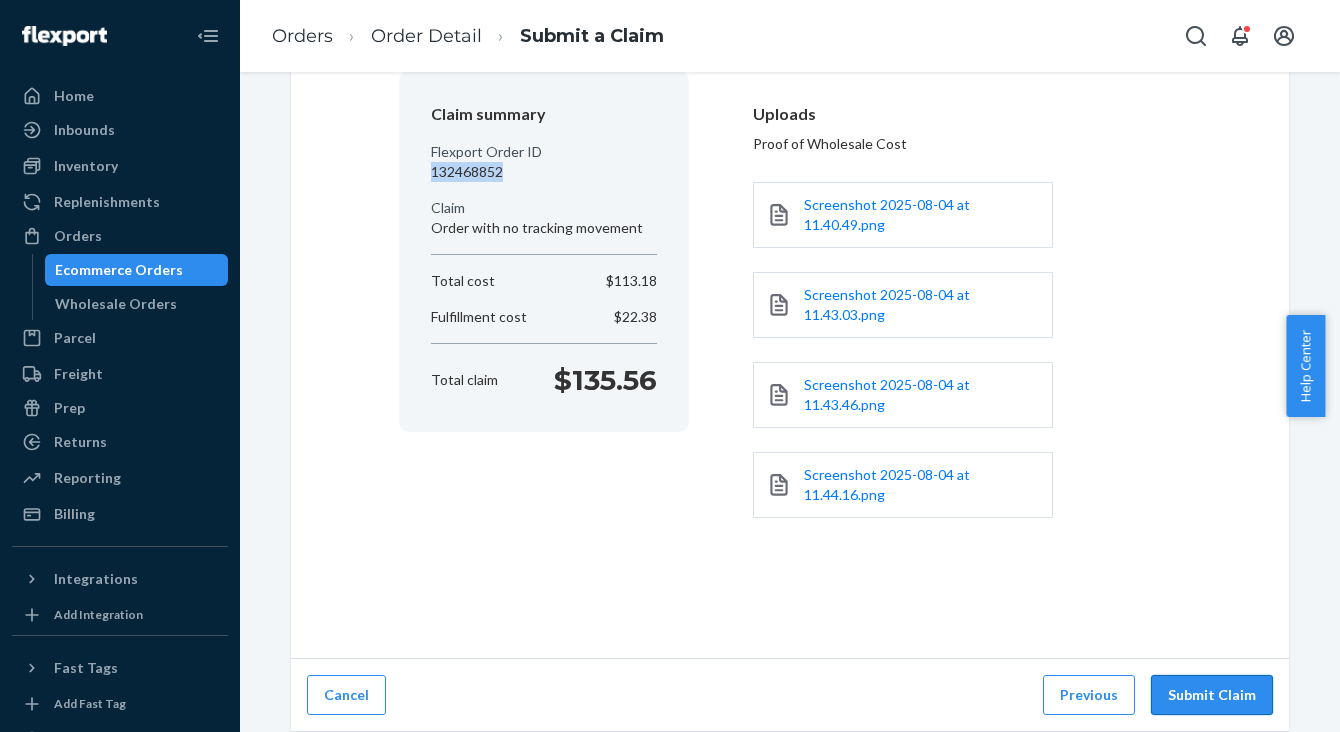 click on "Submit Claim" at bounding box center (1212, 695) 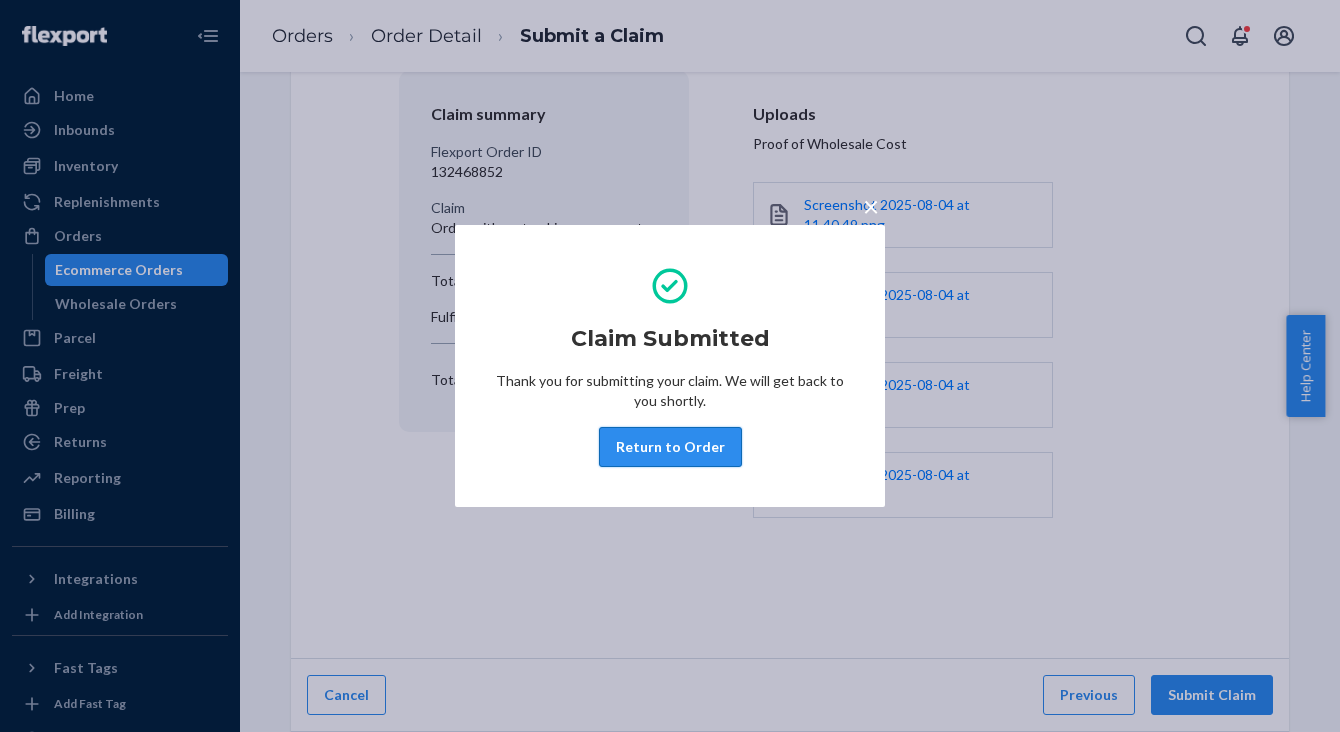 click on "Return to Order" at bounding box center (670, 447) 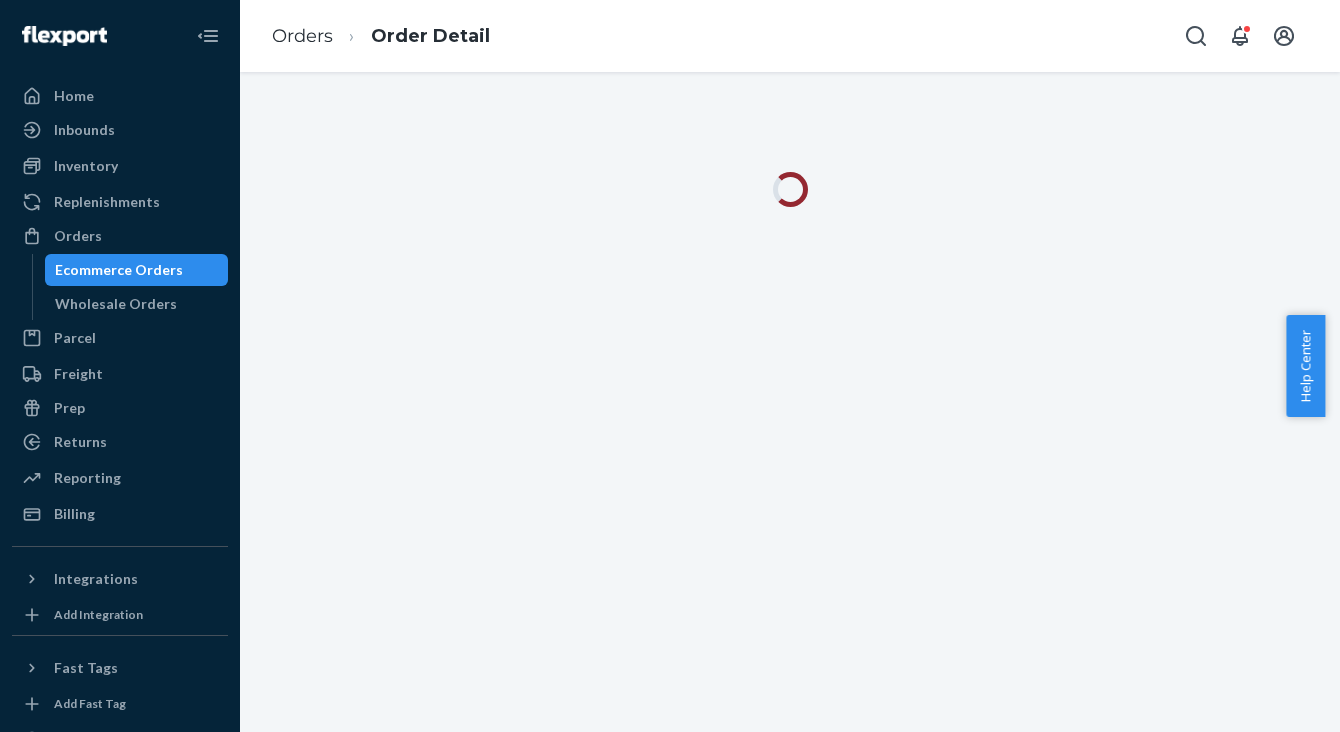 scroll, scrollTop: 0, scrollLeft: 0, axis: both 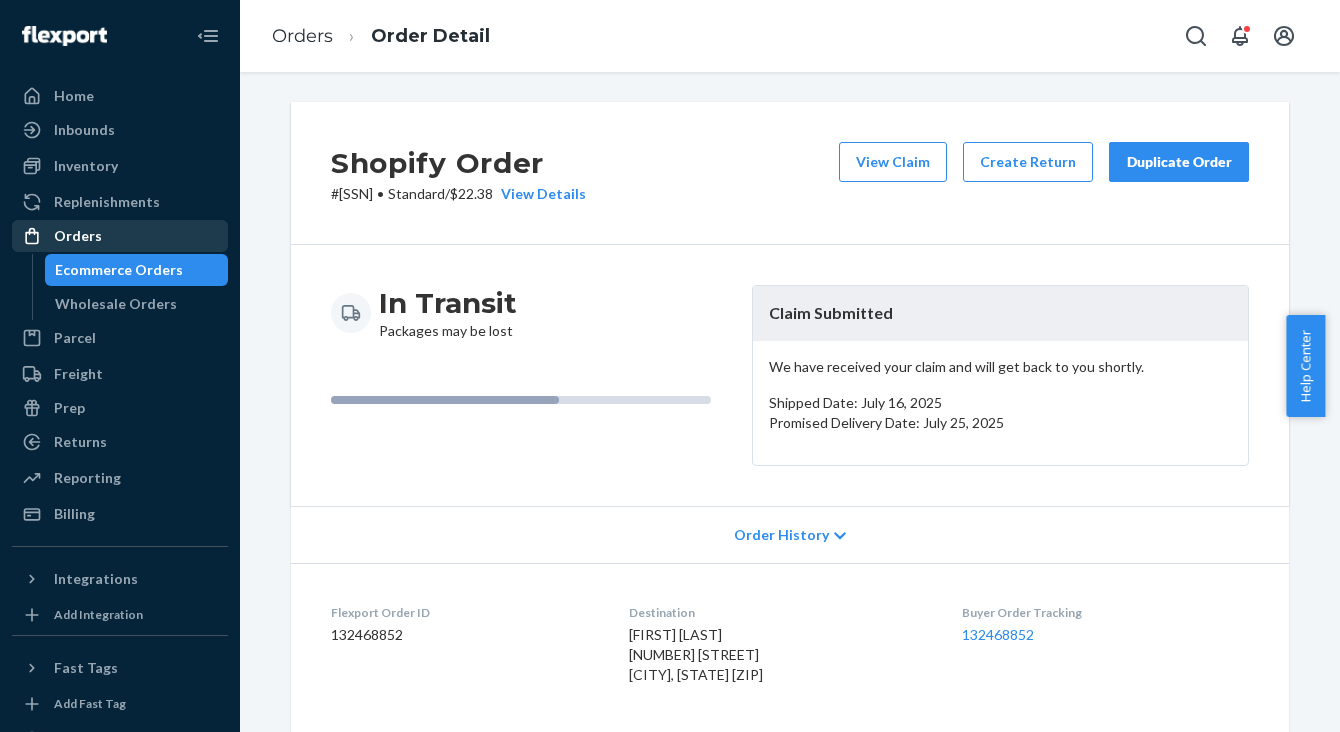 click on "Orders" at bounding box center [120, 236] 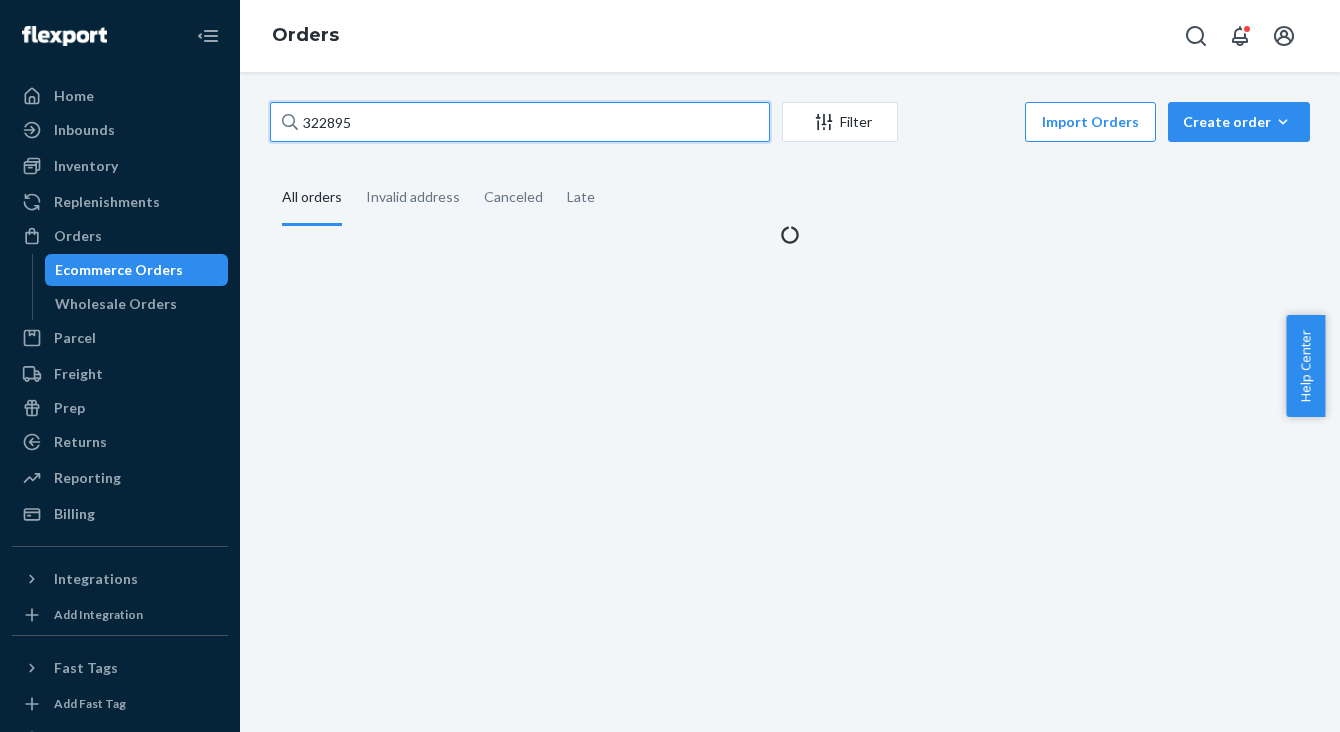 click on "[SSN]" at bounding box center [520, 122] 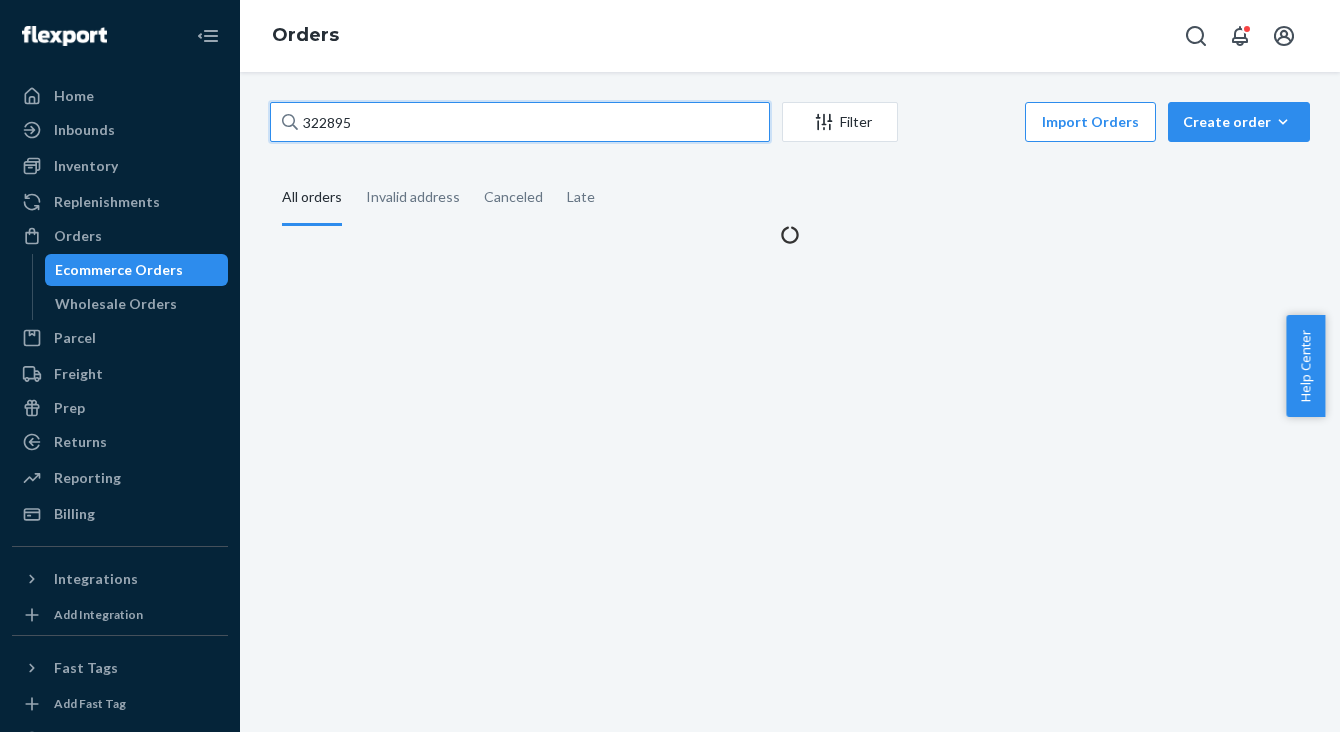 click on "[SSN]" at bounding box center [520, 122] 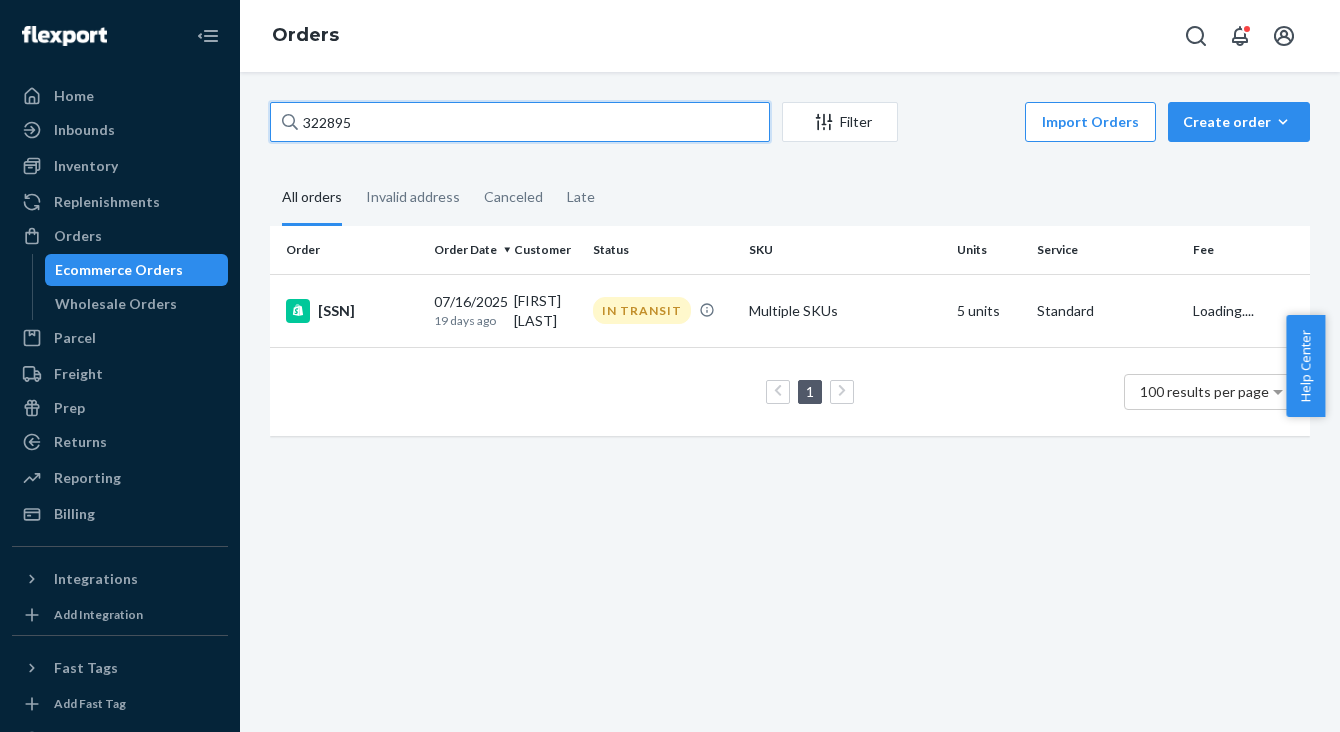 paste on "452" 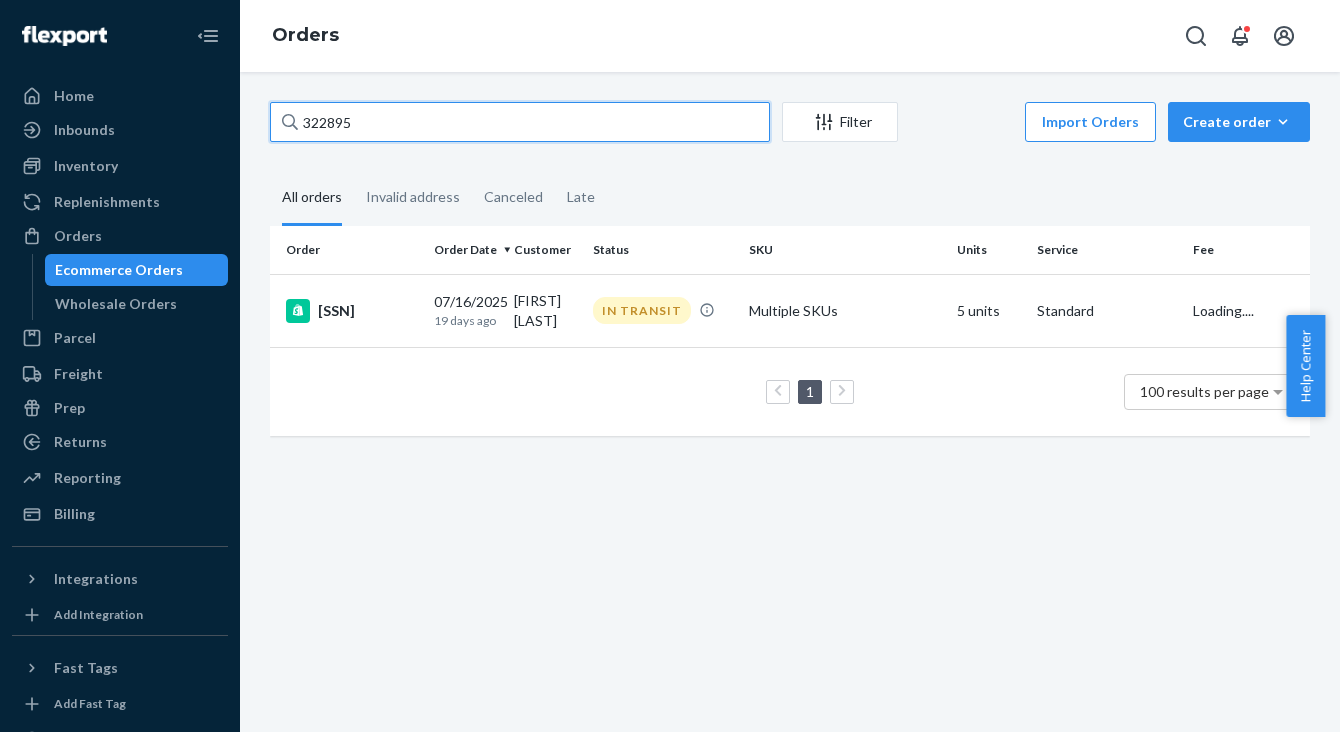 type on "324525" 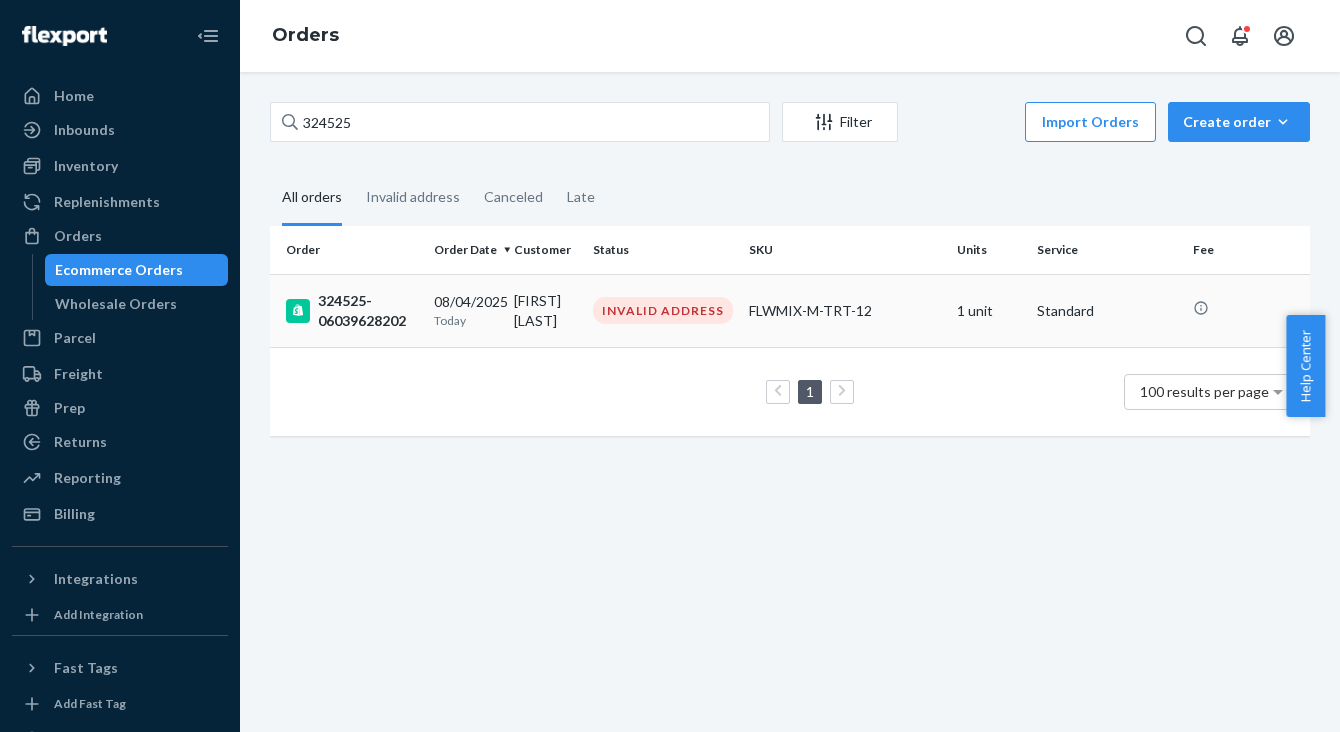 click on "[SSN]" at bounding box center [352, 311] 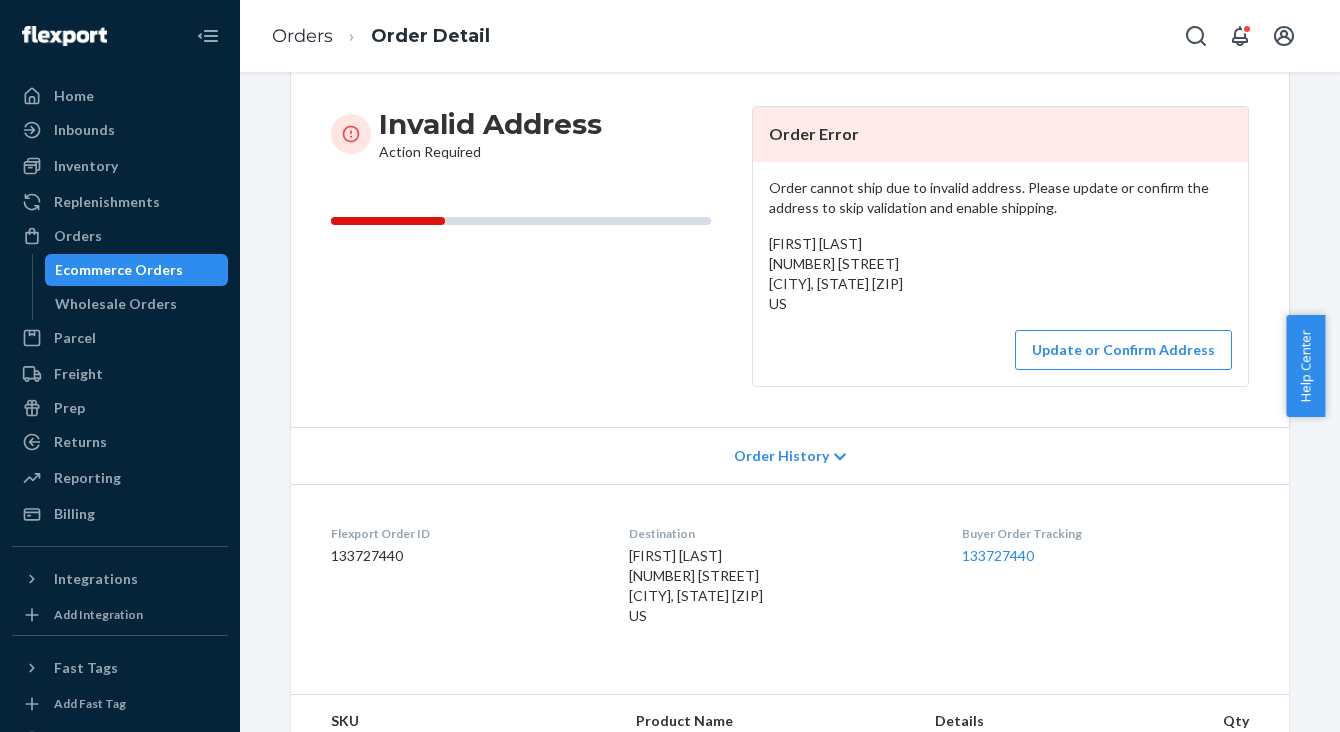 scroll, scrollTop: 272, scrollLeft: 0, axis: vertical 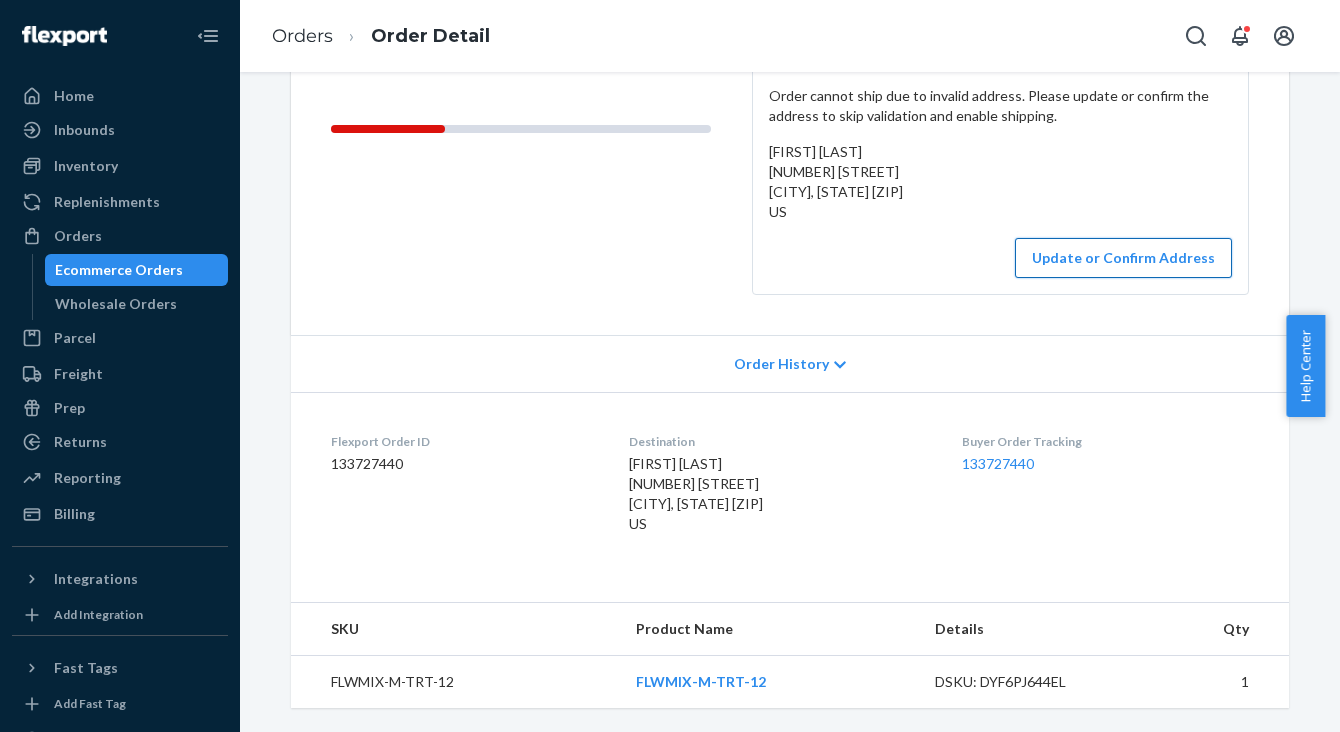 click on "Update or Confirm Address" at bounding box center (1123, 258) 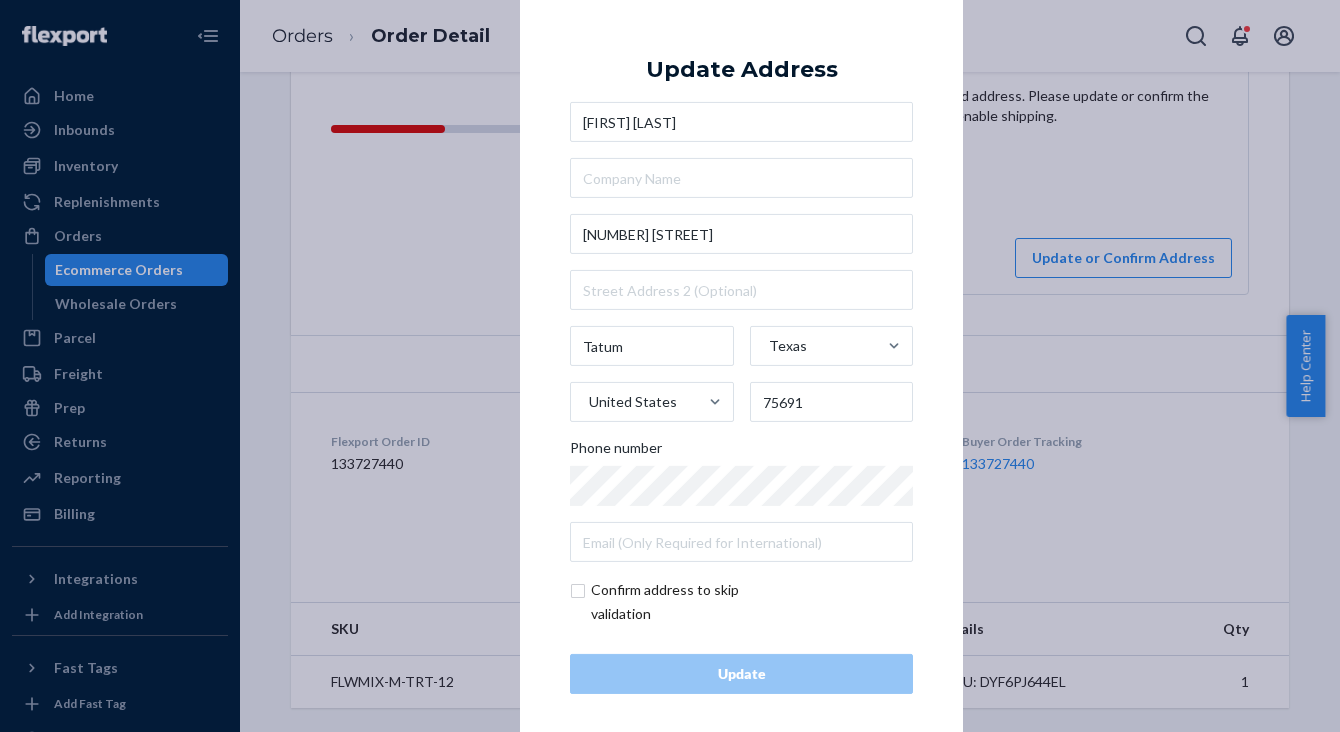 click at bounding box center [686, 602] 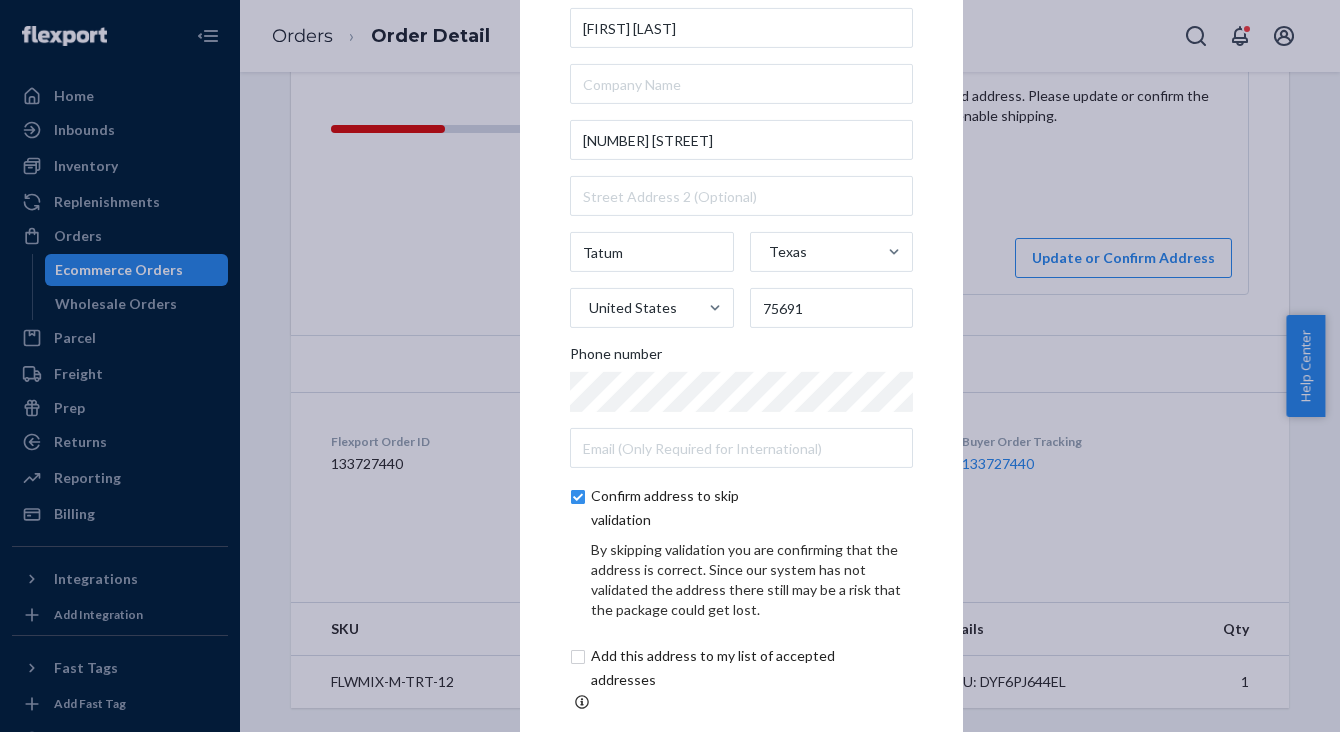 scroll, scrollTop: 97, scrollLeft: 0, axis: vertical 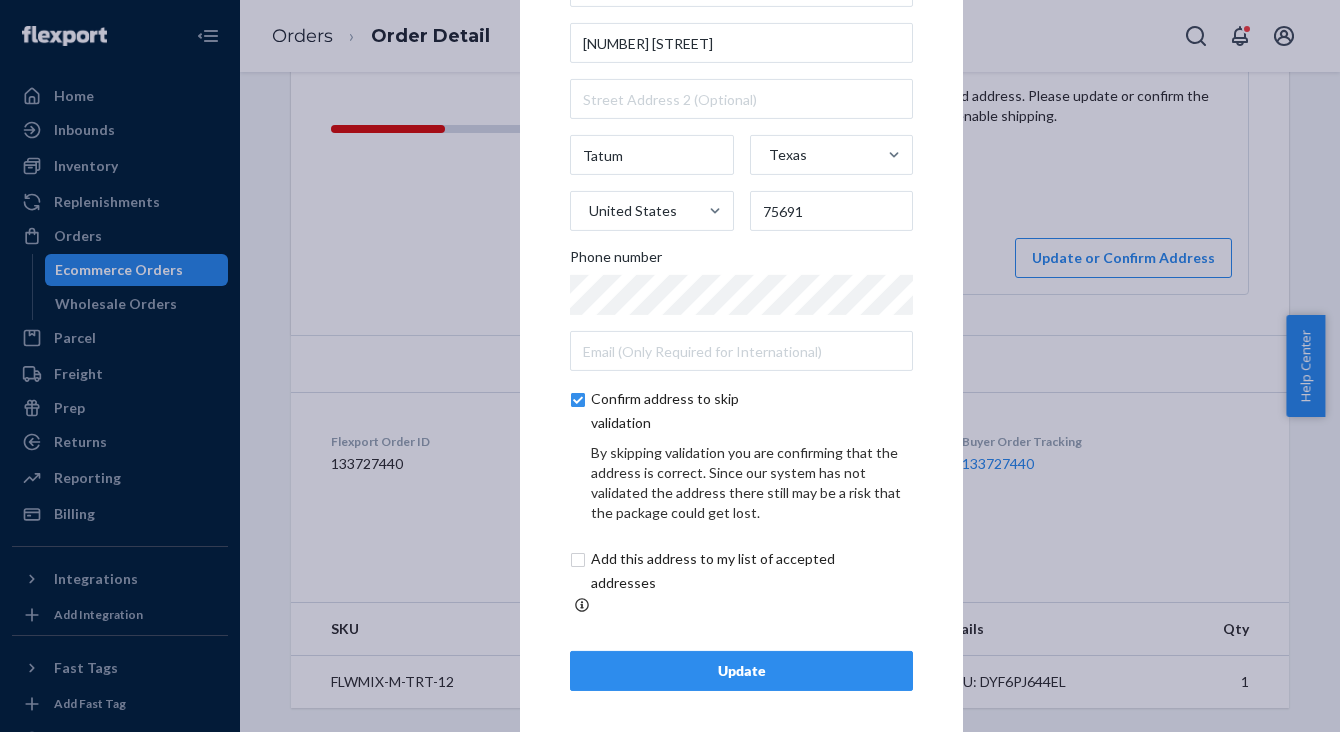 click on "Update" at bounding box center [741, 671] 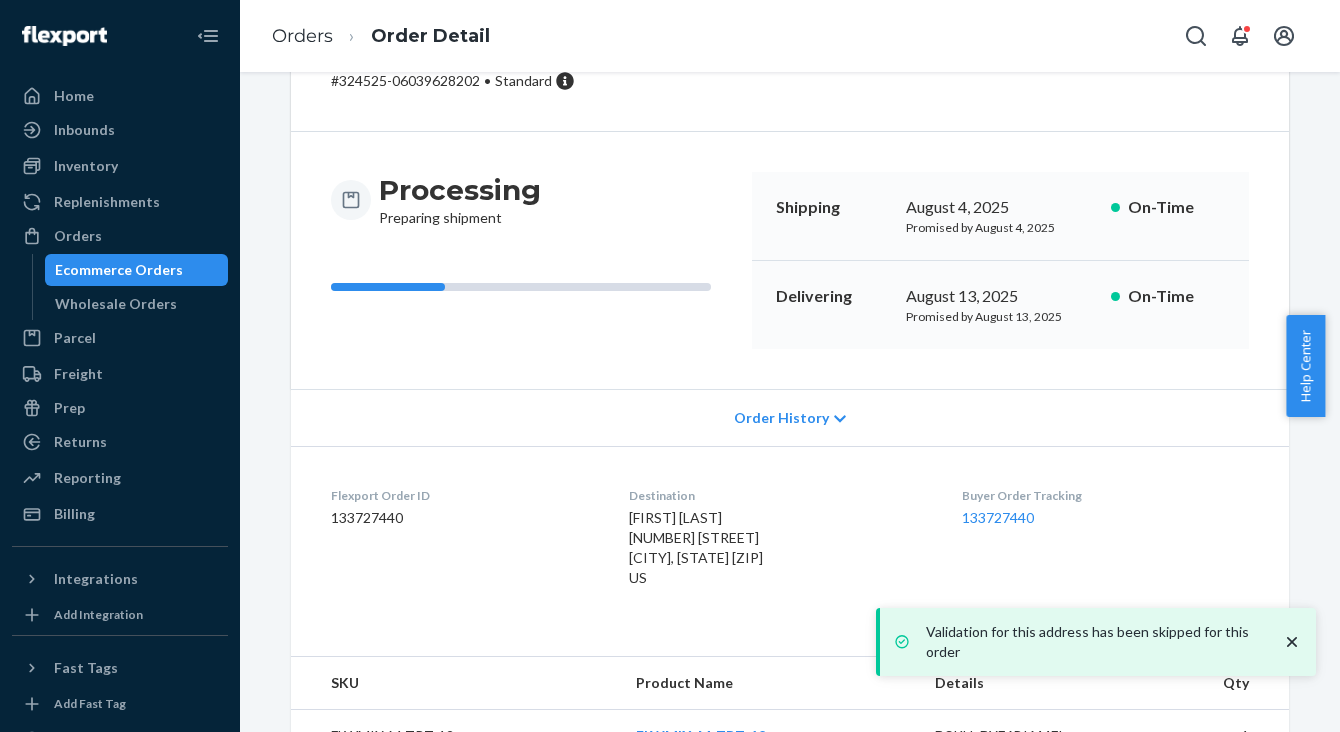 scroll, scrollTop: 125, scrollLeft: 0, axis: vertical 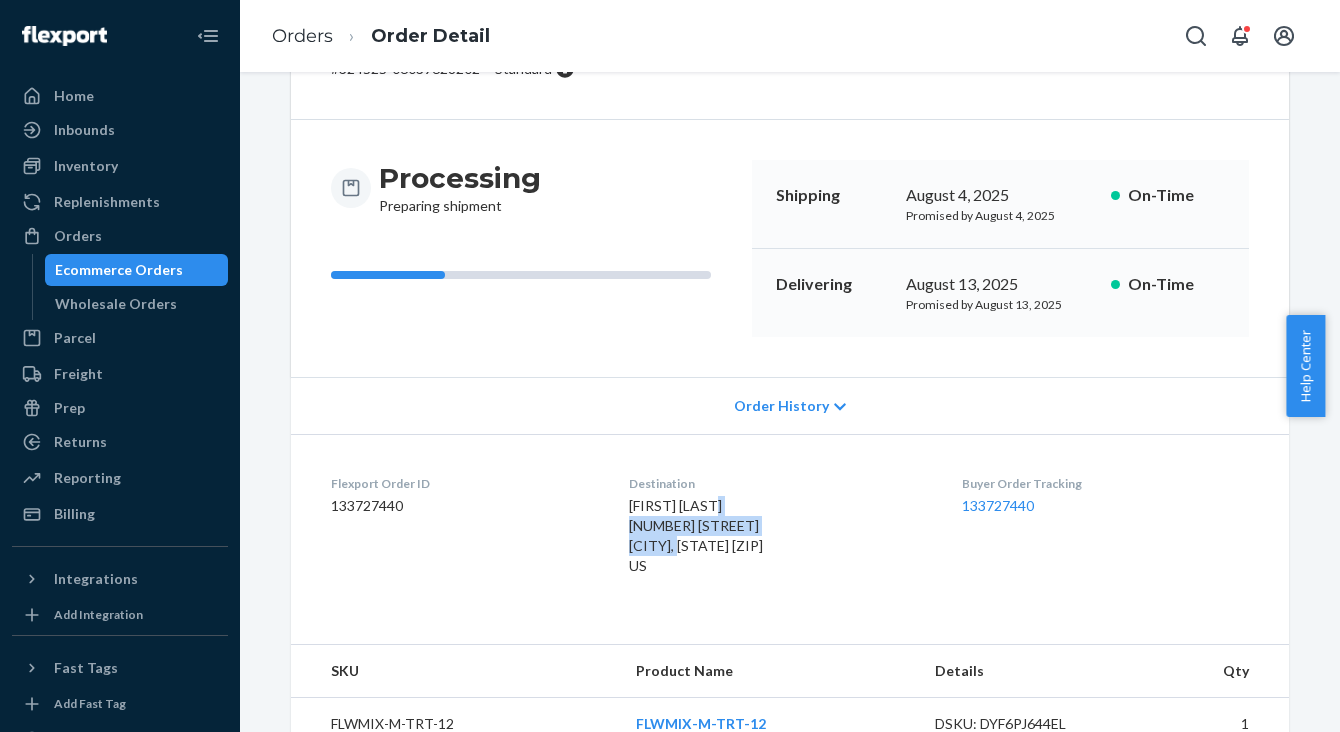 drag, startPoint x: 733, startPoint y: 539, endPoint x: 628, endPoint y: 524, distance: 106.06602 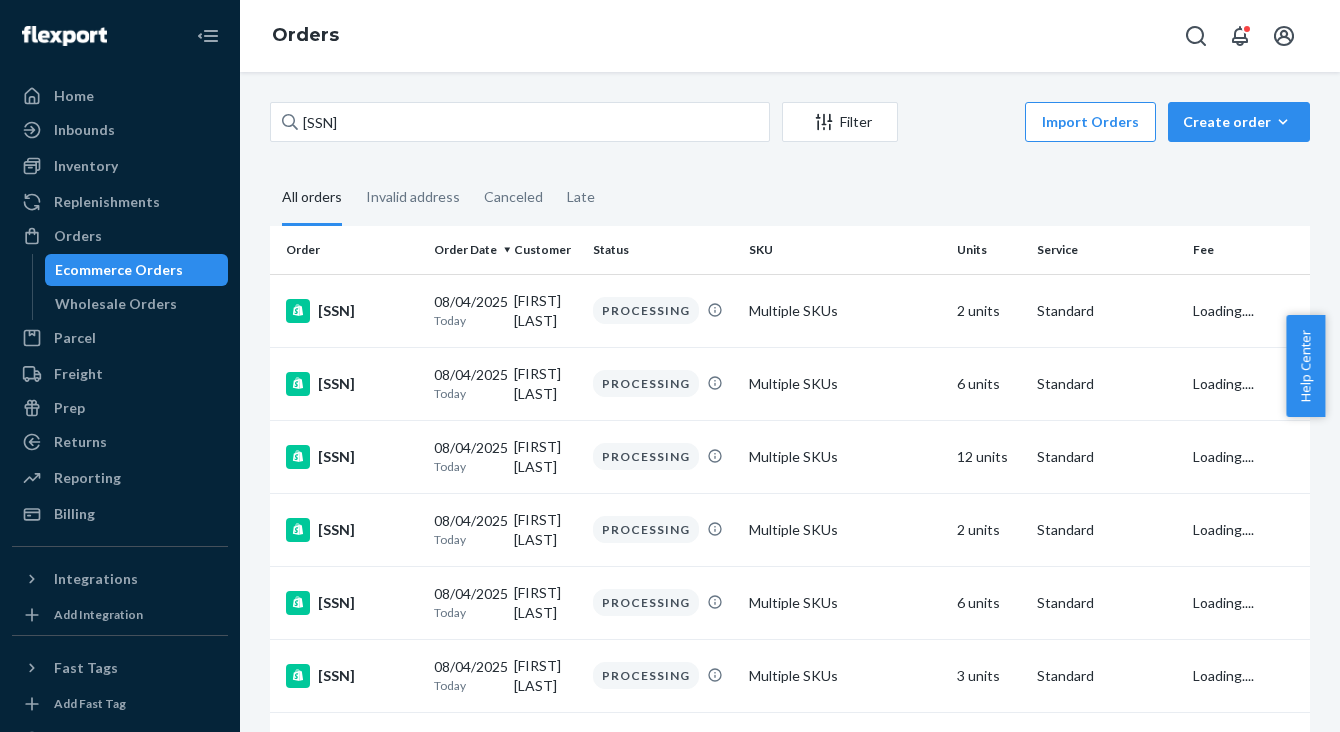 scroll, scrollTop: 0, scrollLeft: 0, axis: both 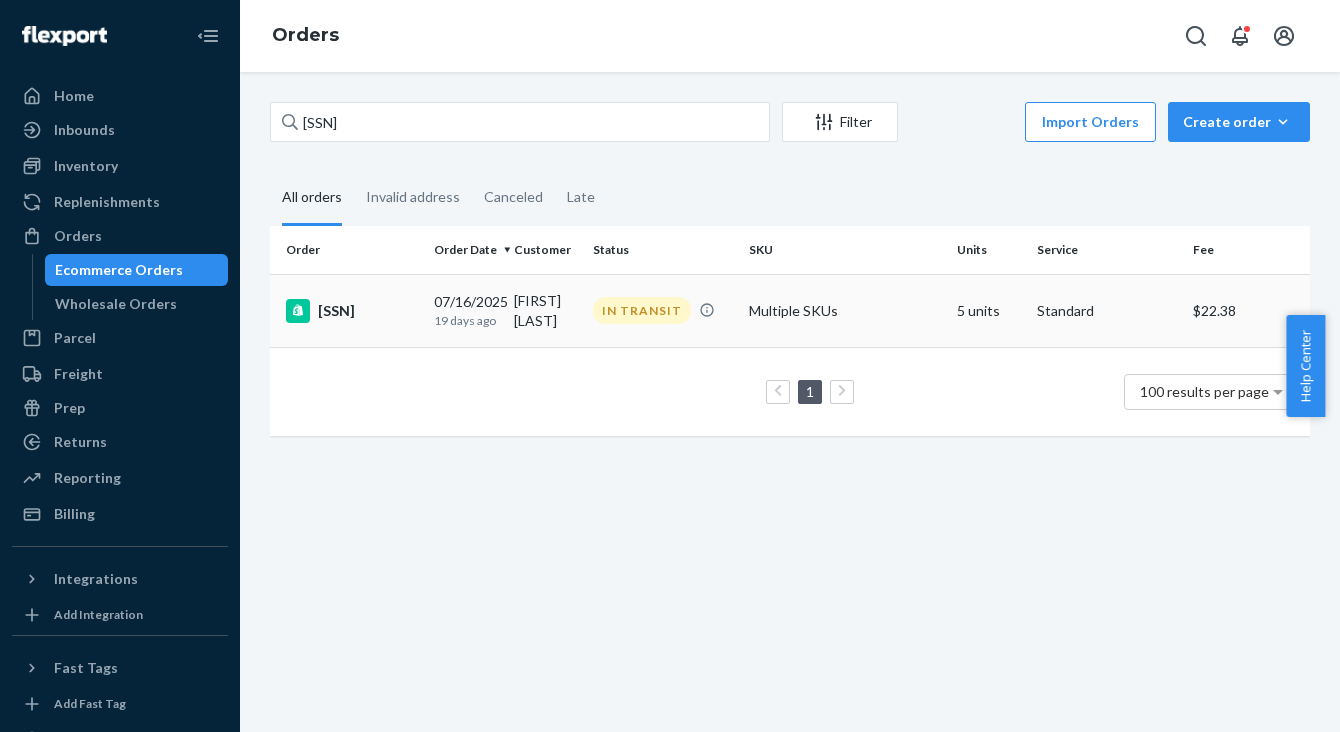 click on "[SSN]" at bounding box center (352, 311) 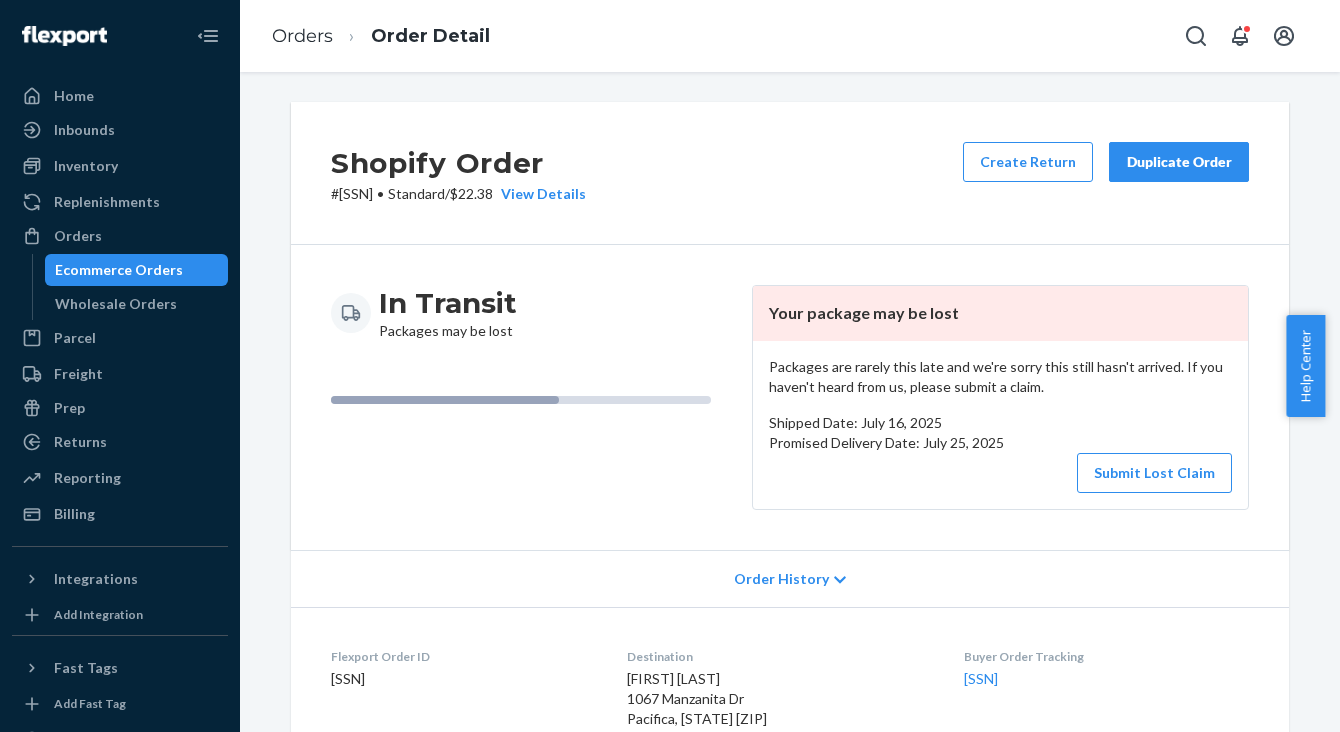 click on "# [SSN] • Standard  /  $22.38 View Details" at bounding box center [458, 194] 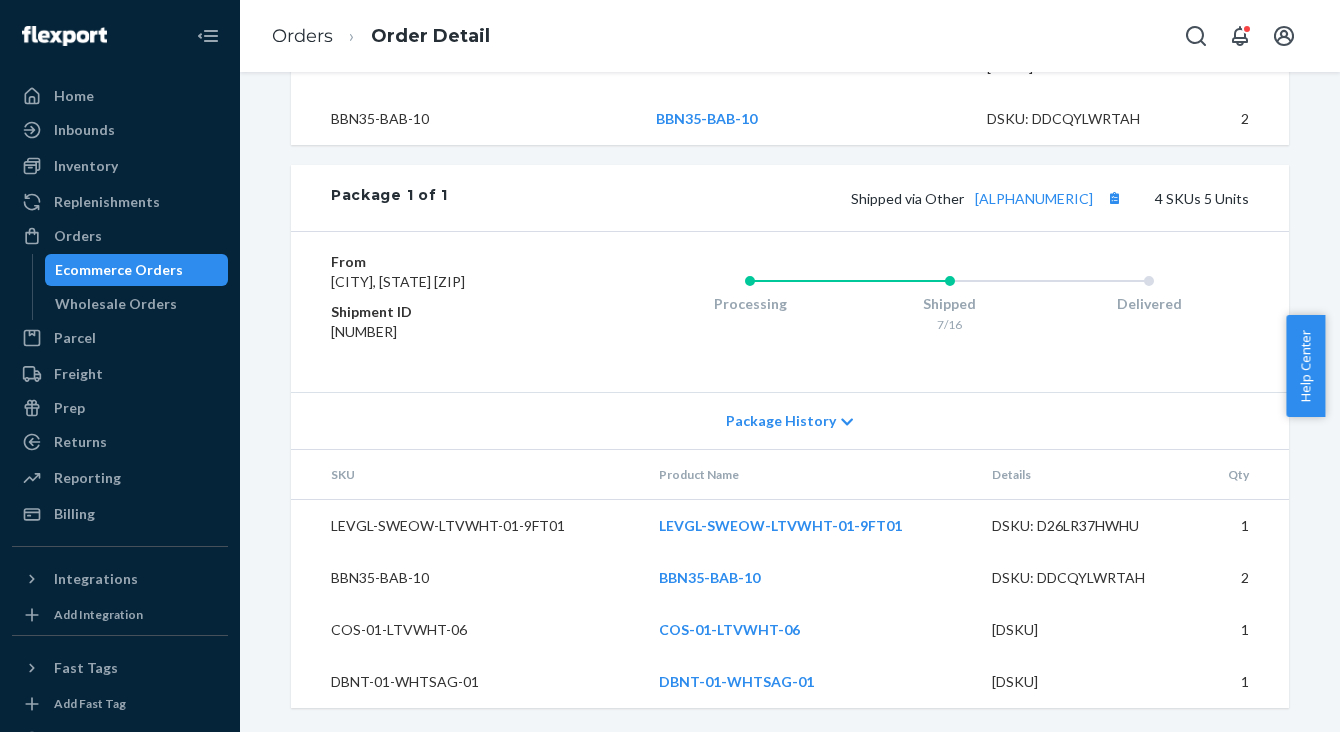 scroll, scrollTop: 955, scrollLeft: 0, axis: vertical 